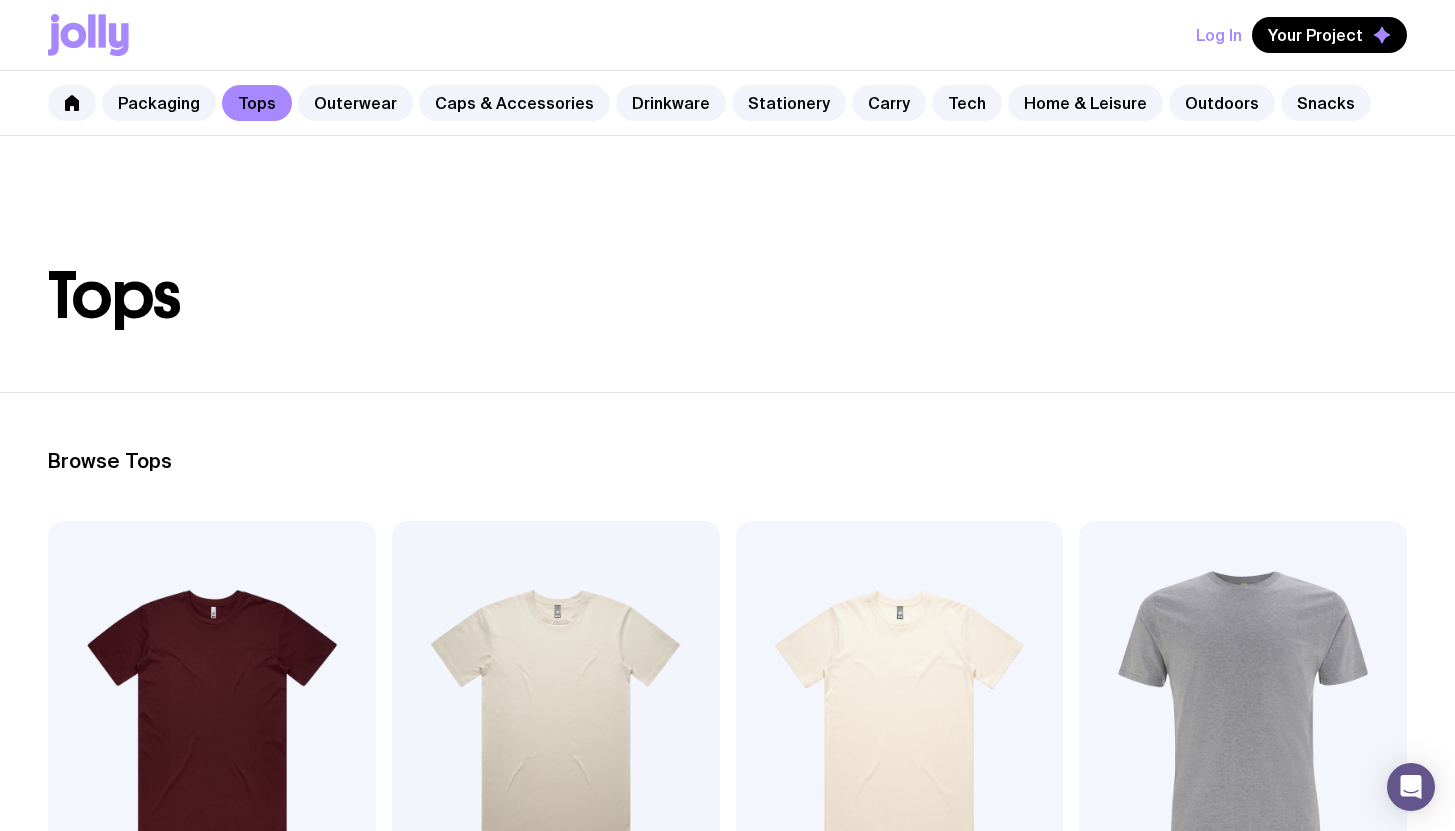 scroll, scrollTop: 0, scrollLeft: 0, axis: both 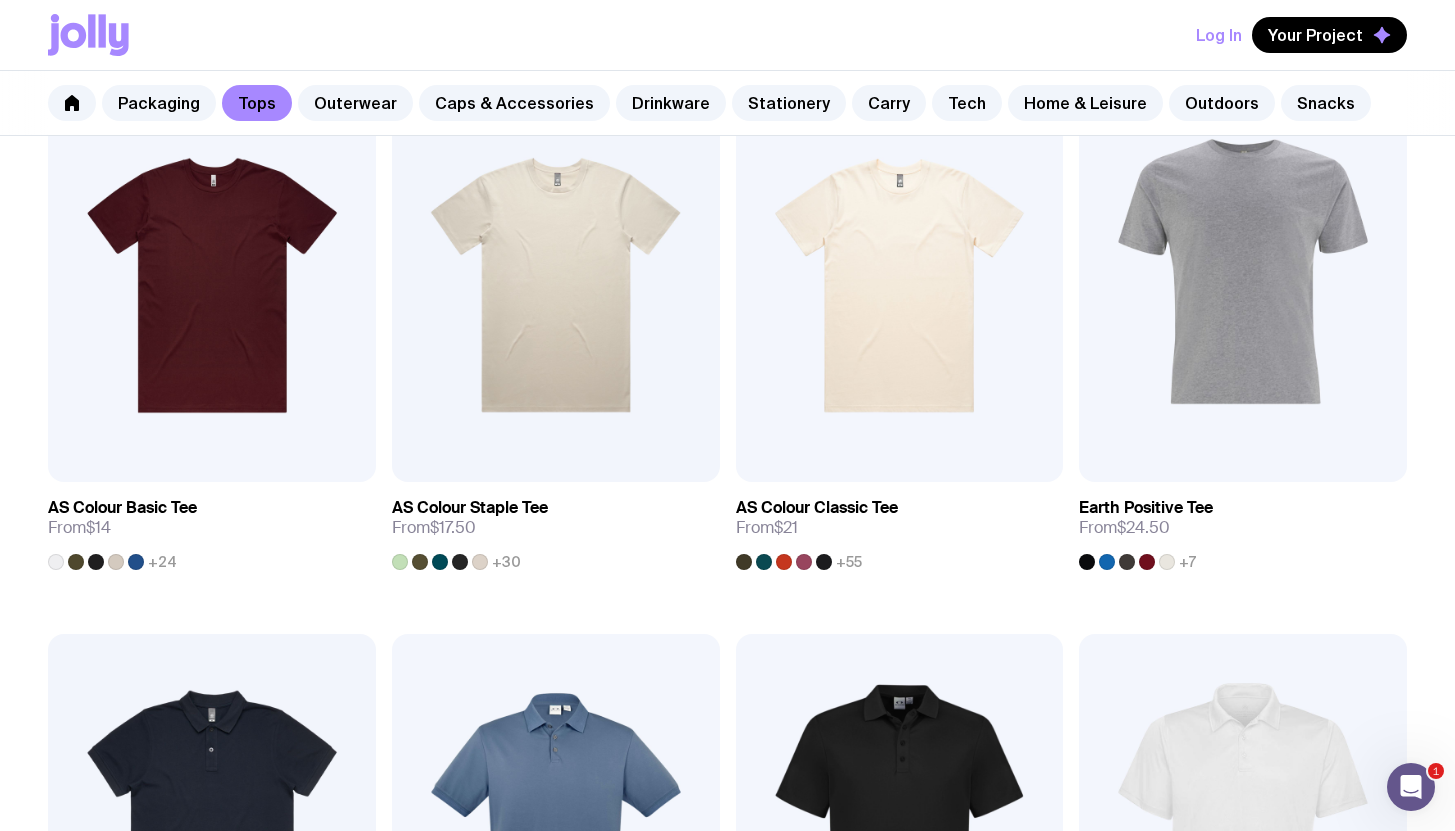 click on "Log In" at bounding box center [1219, 35] 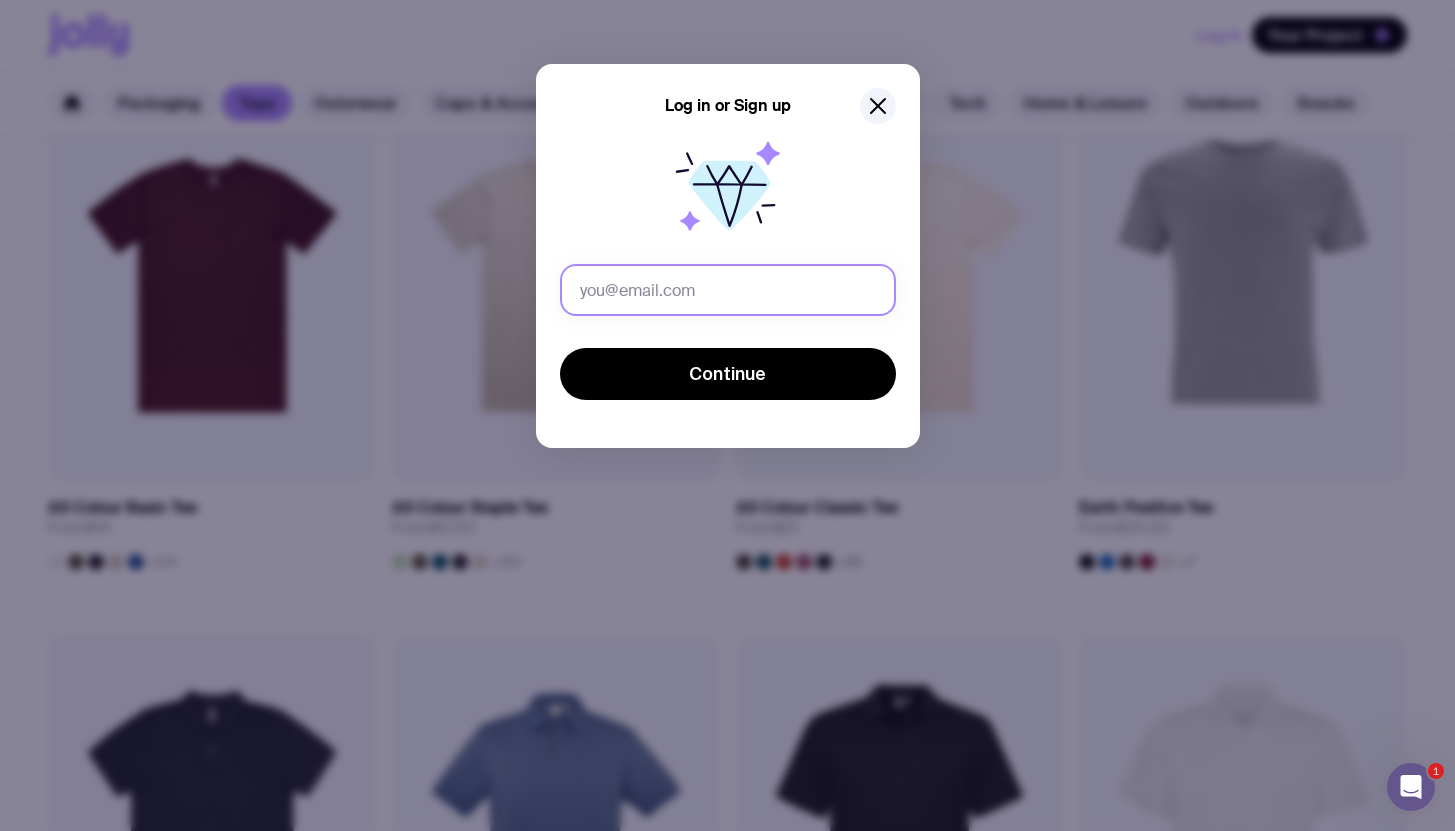 click 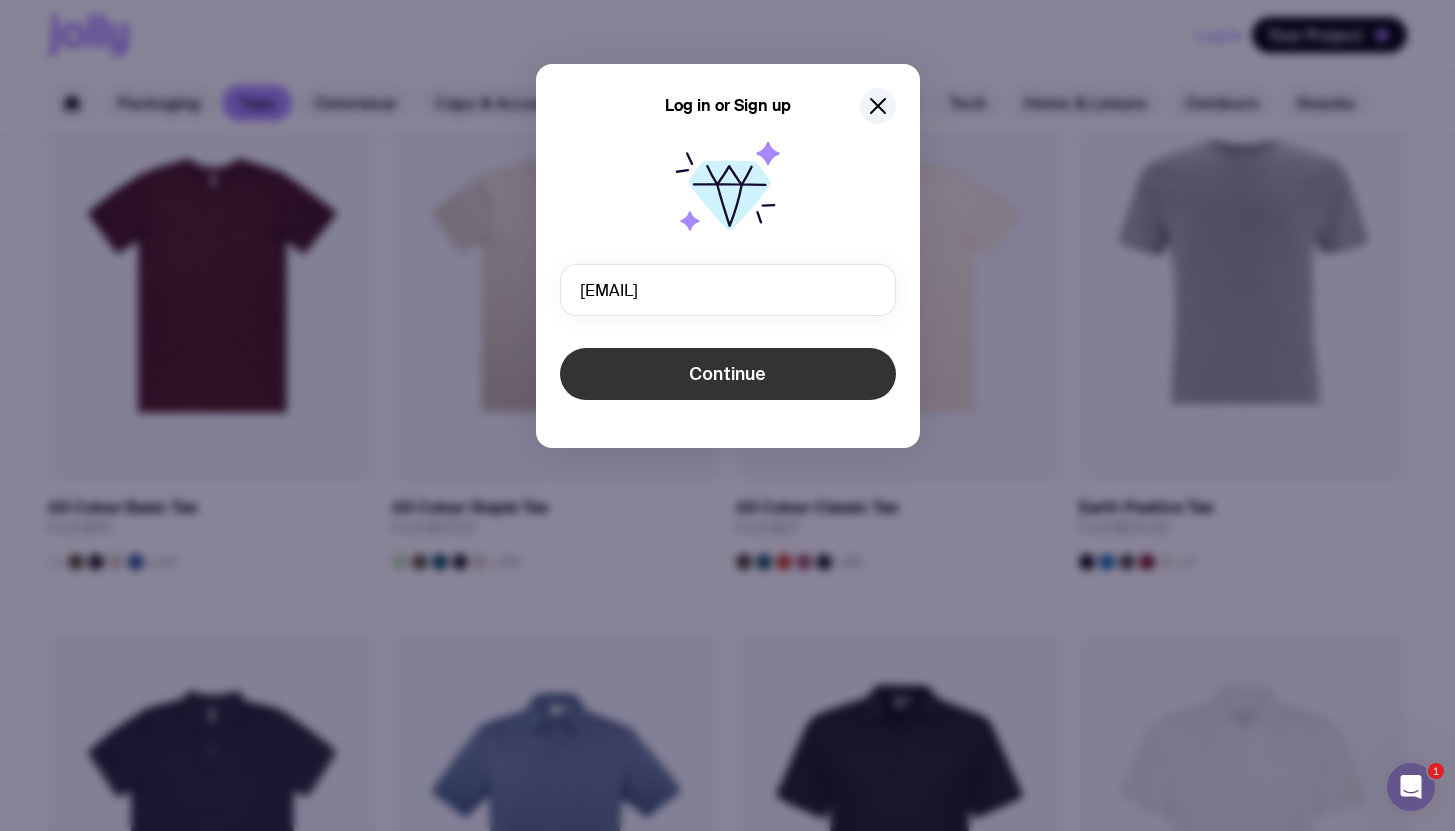 click on "Continue" 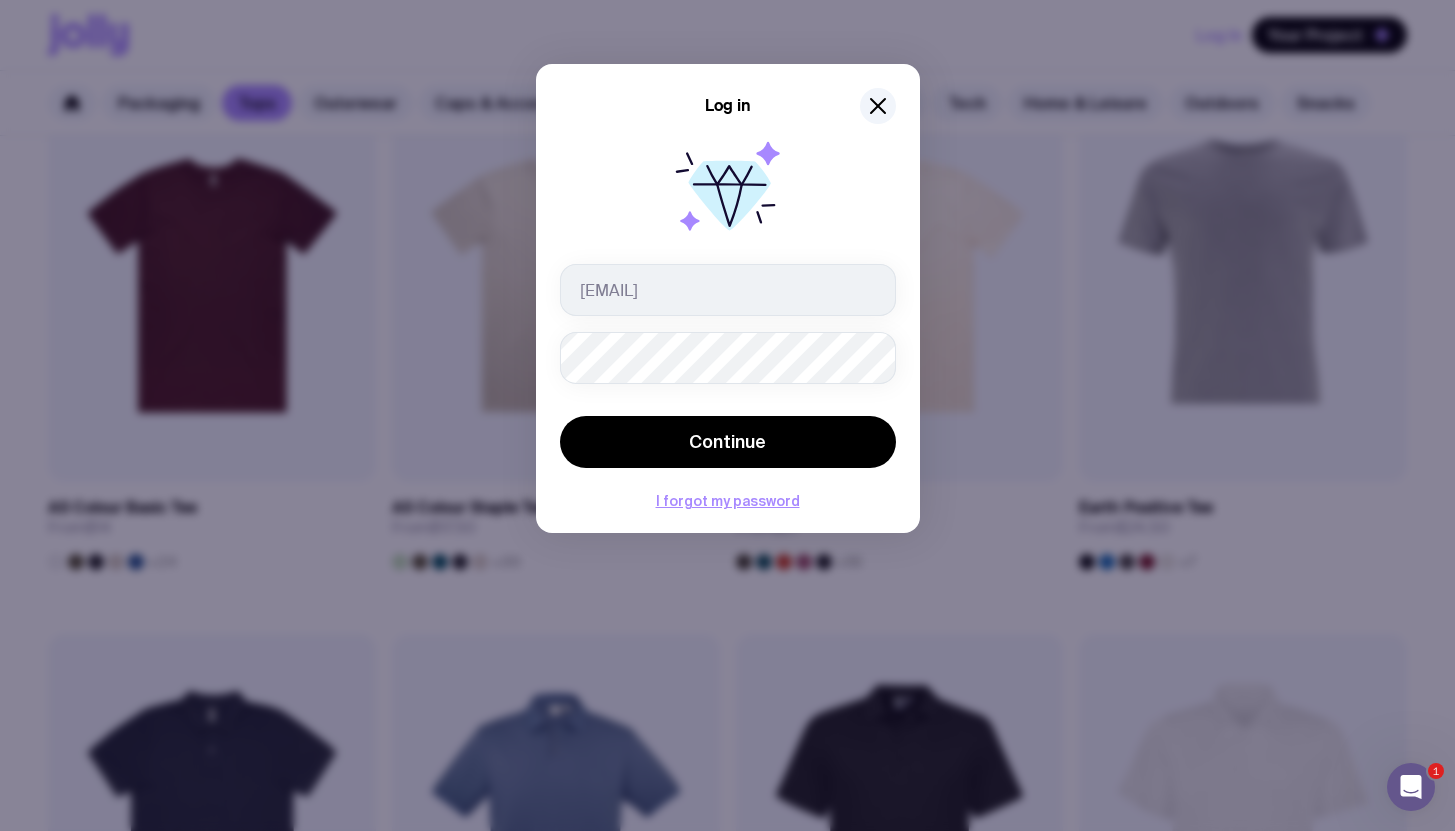 click on "Continue" at bounding box center [728, 442] 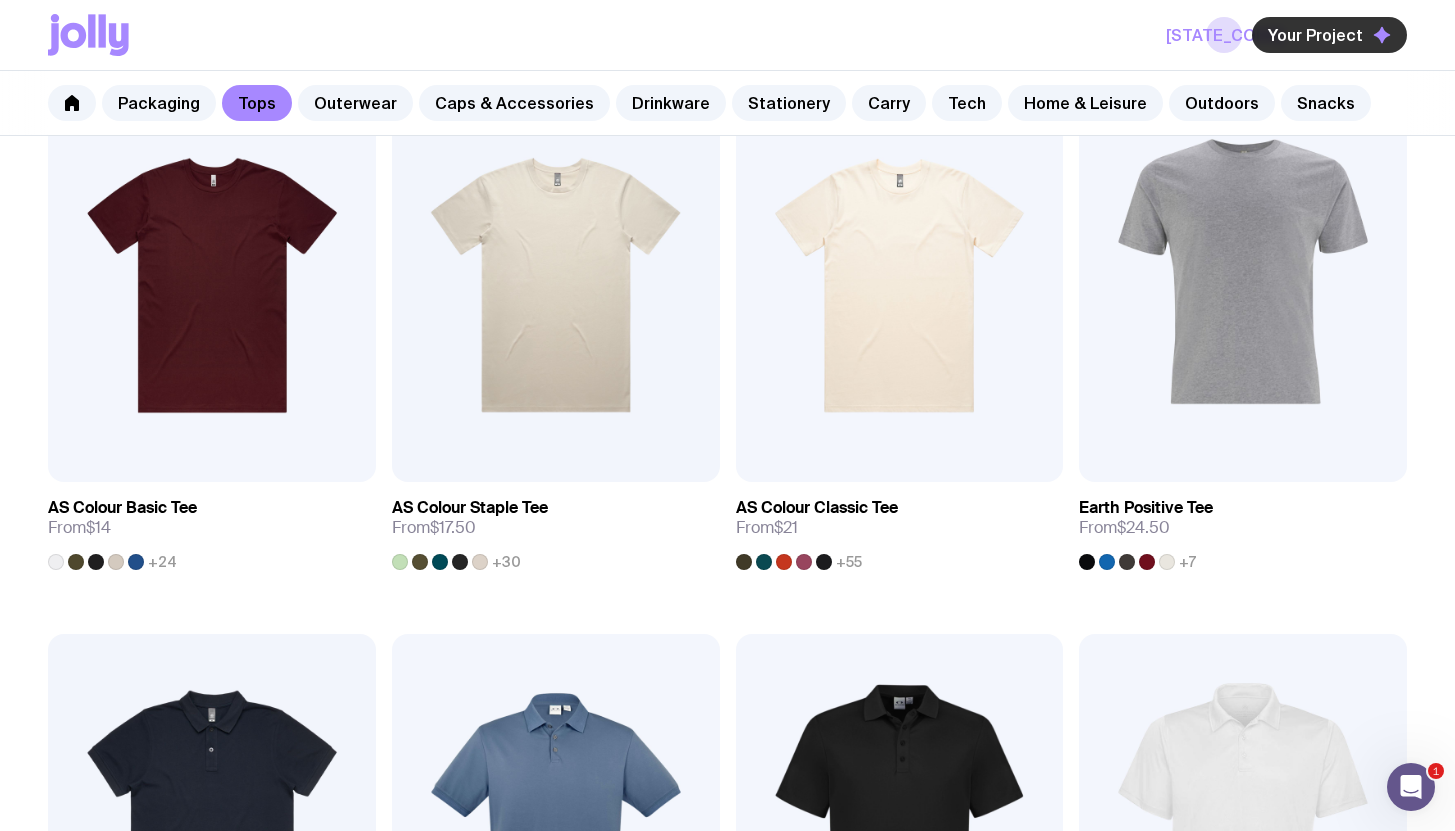 click on "Your Project" at bounding box center (1315, 35) 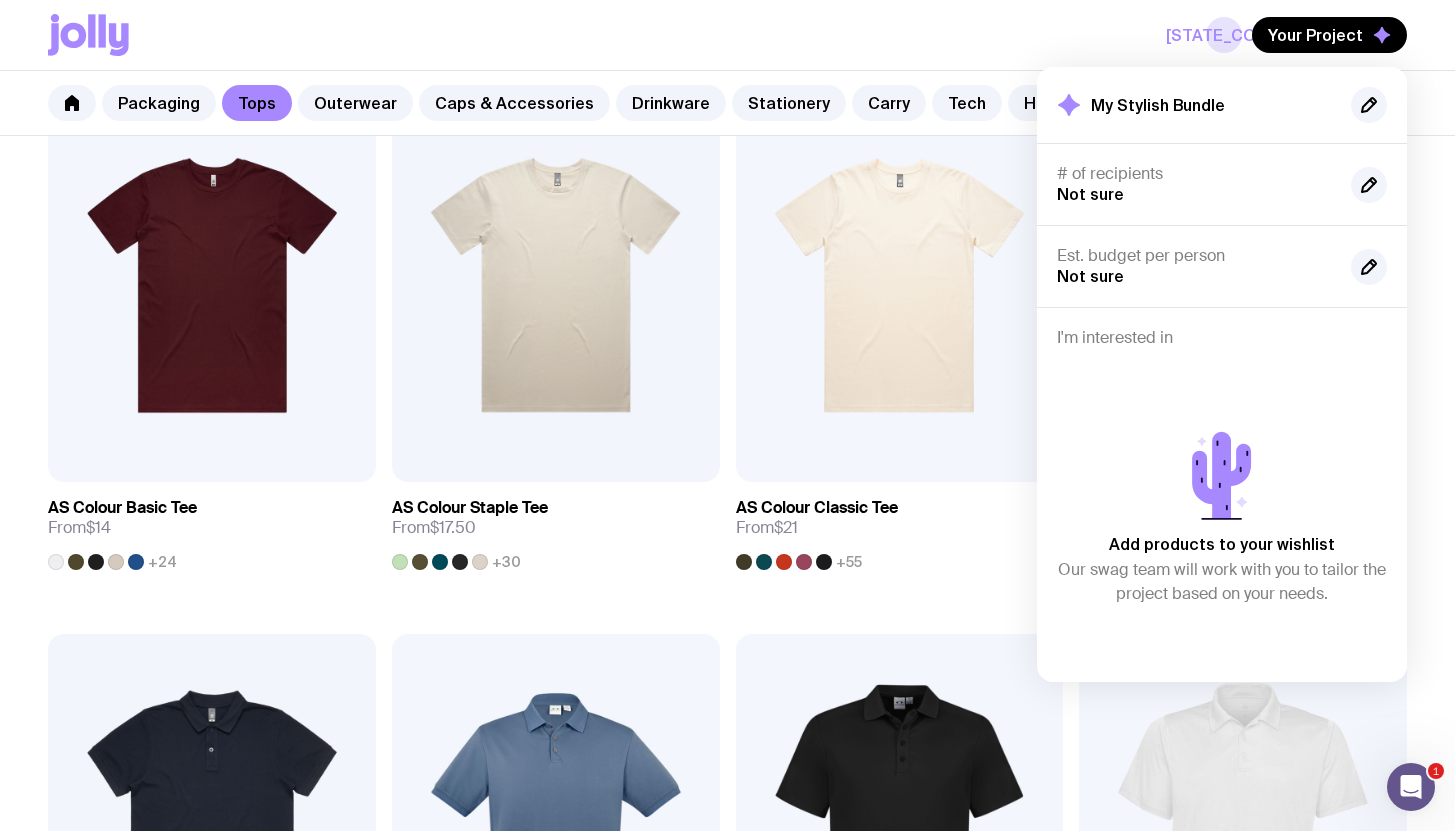 click on "[STATE_CODE]" at bounding box center (1224, 35) 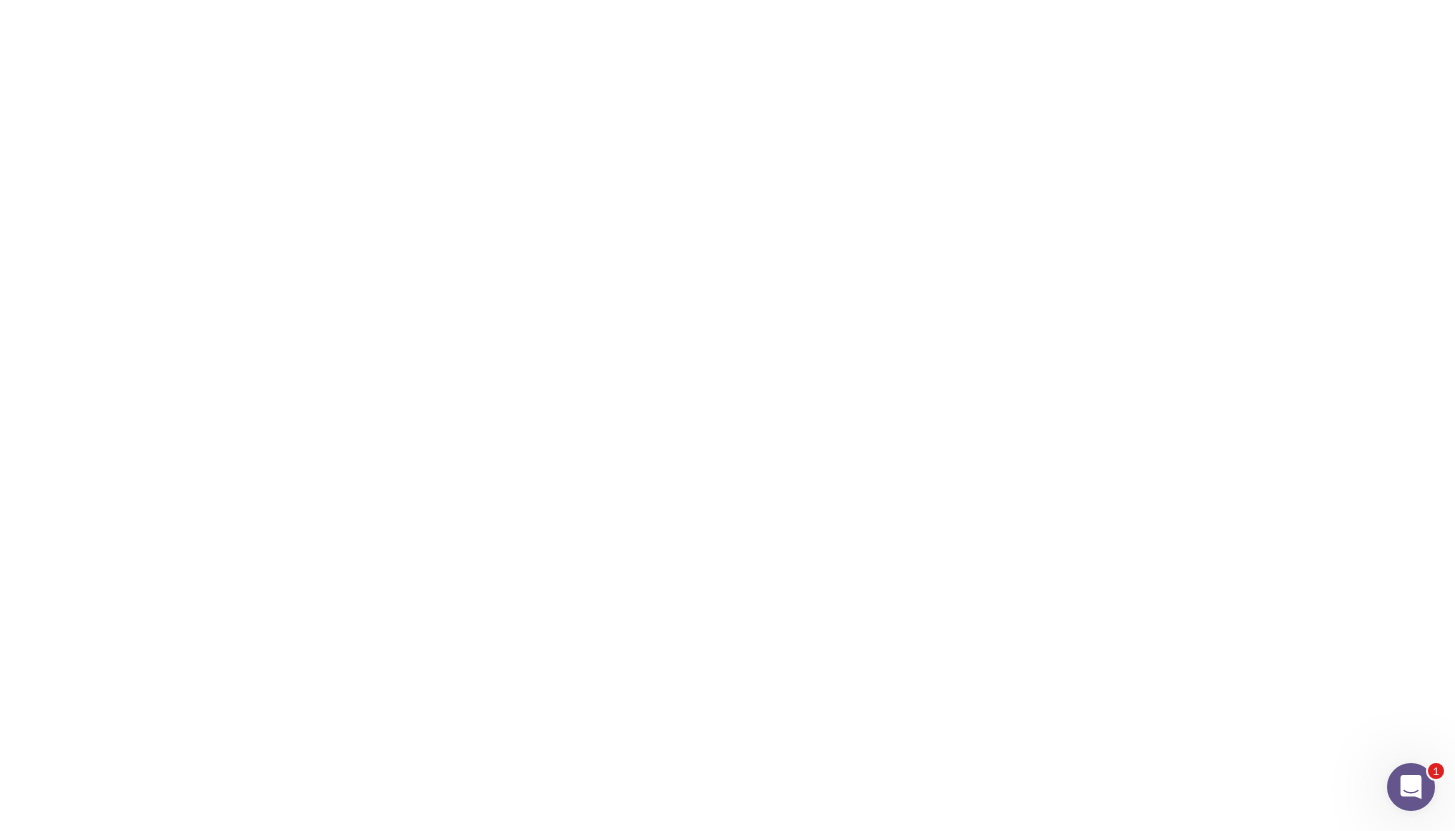 scroll, scrollTop: 0, scrollLeft: 0, axis: both 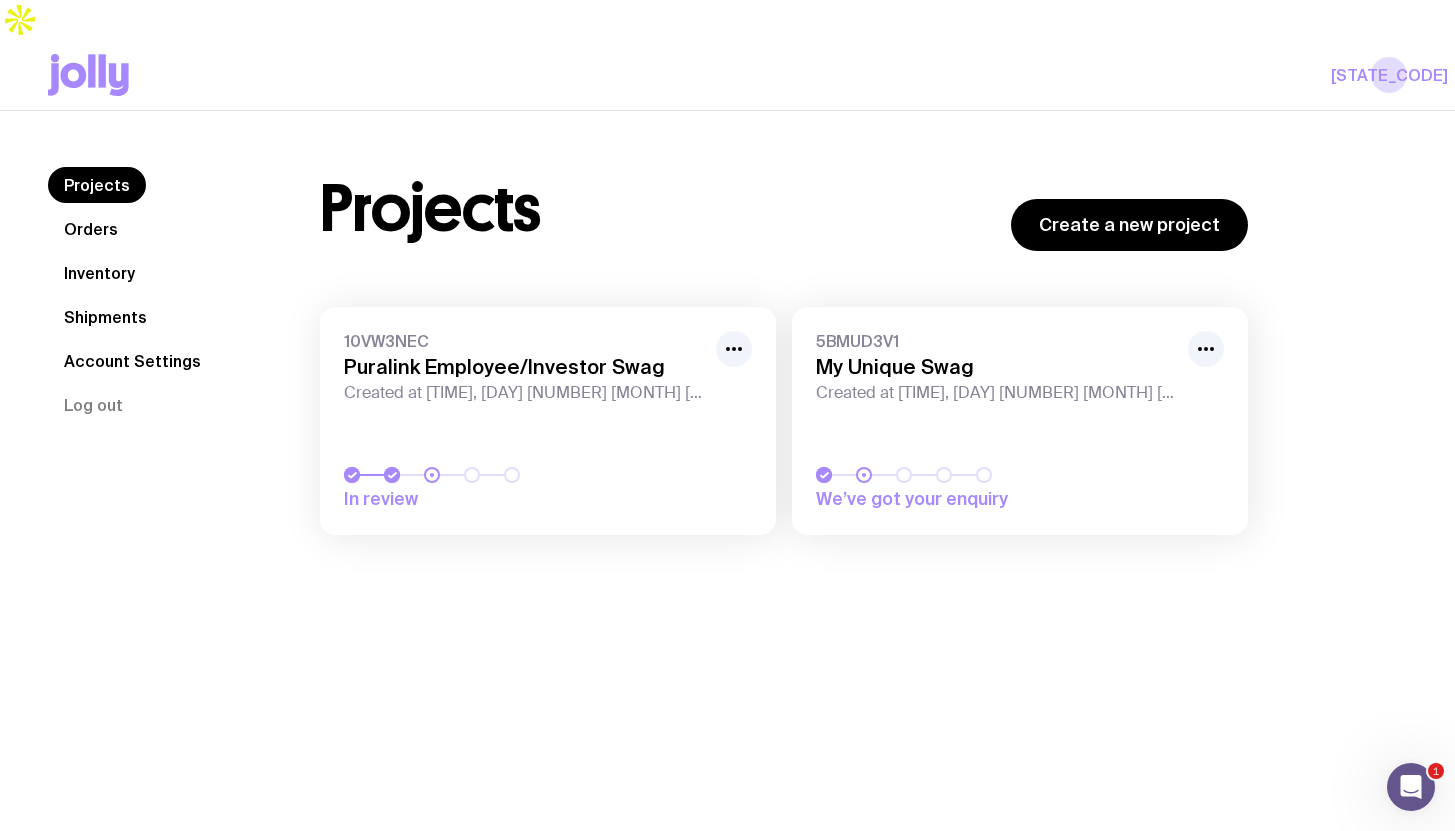 click on "Orders" 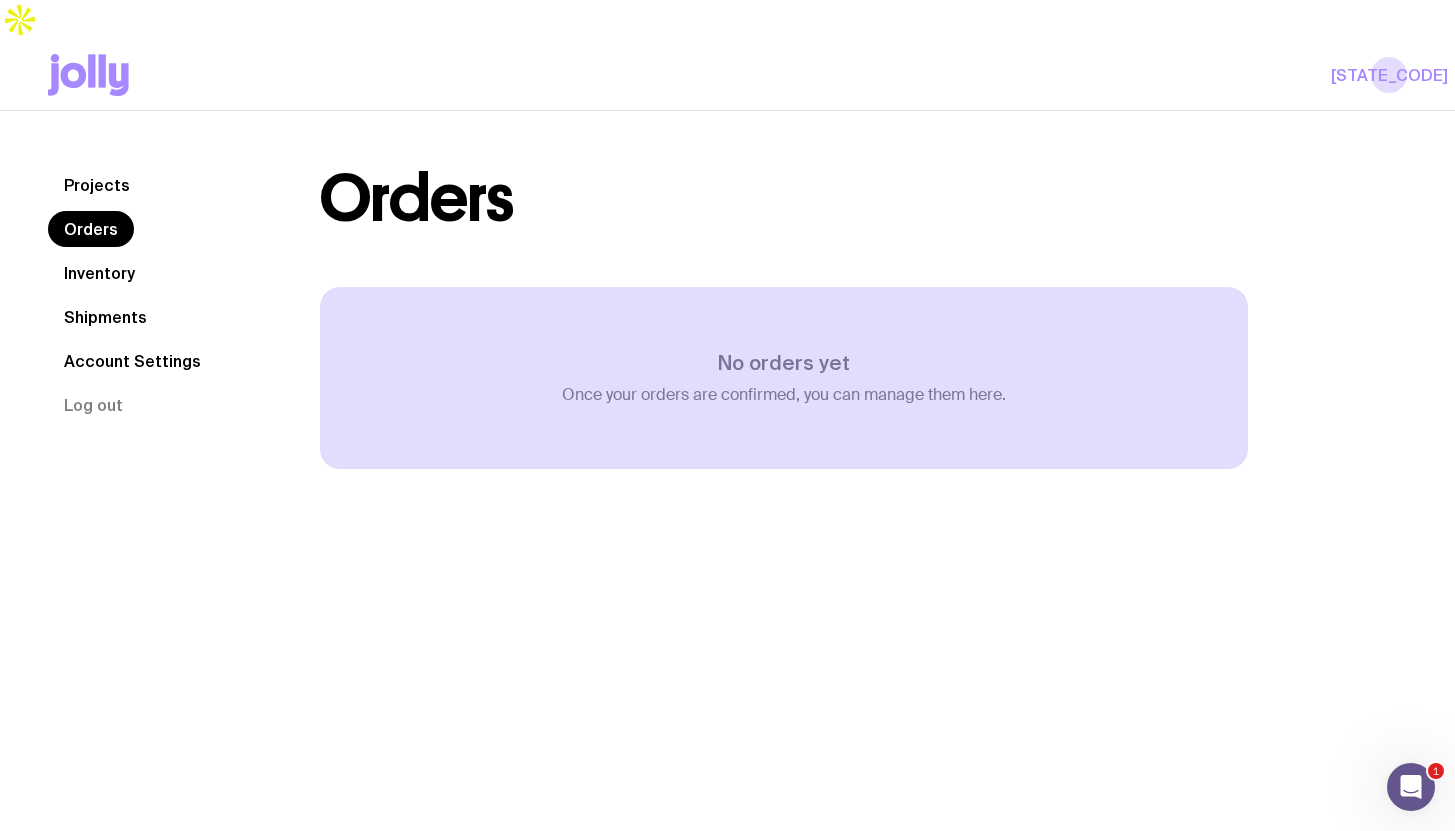 click on "Projects" 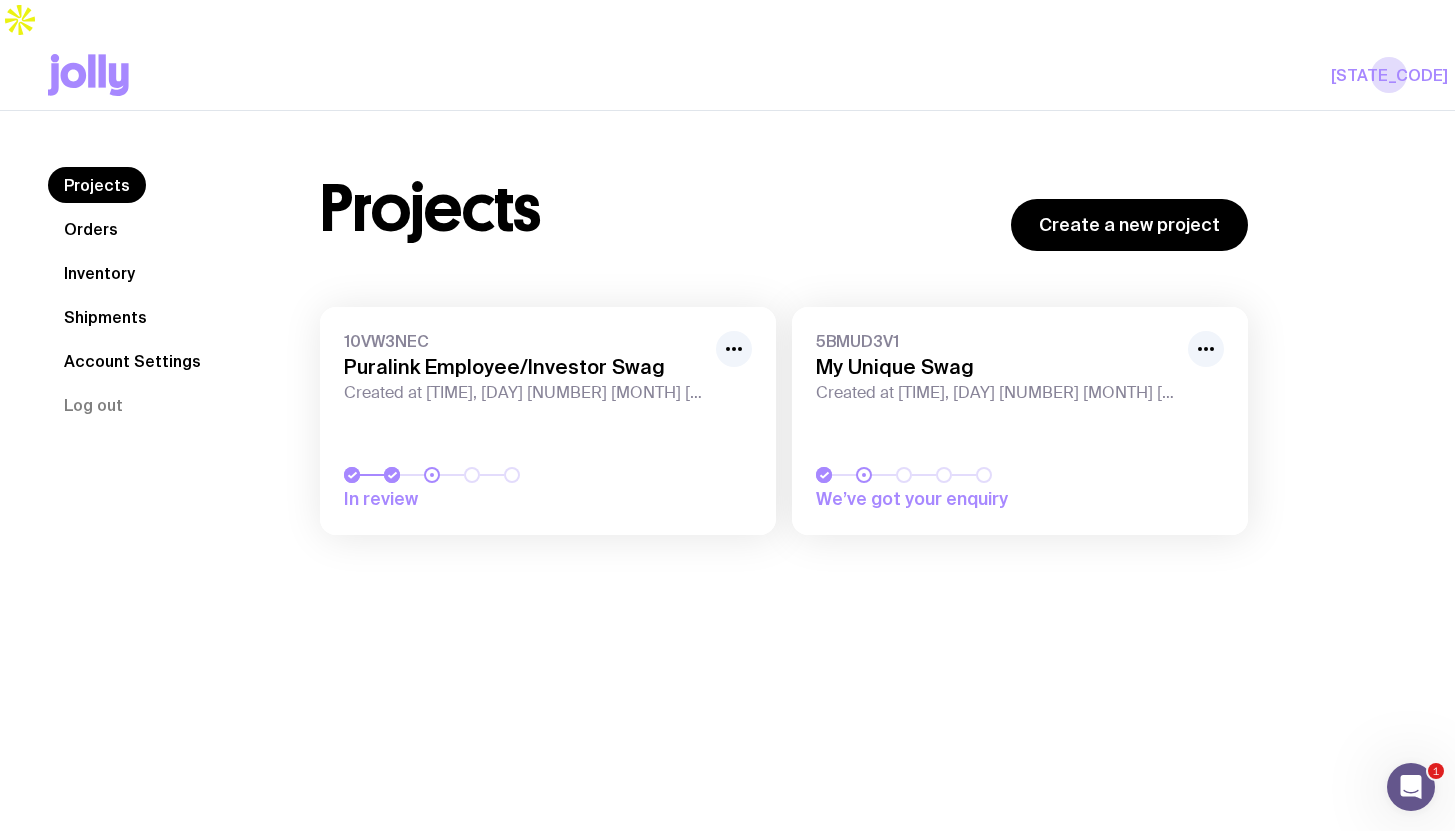 click on "[ID] My Unique Swag Created at [TIME], [DAY] [NUMBER] [MONTH] [YEAR] We’ve got your enquiry" at bounding box center [1020, 421] 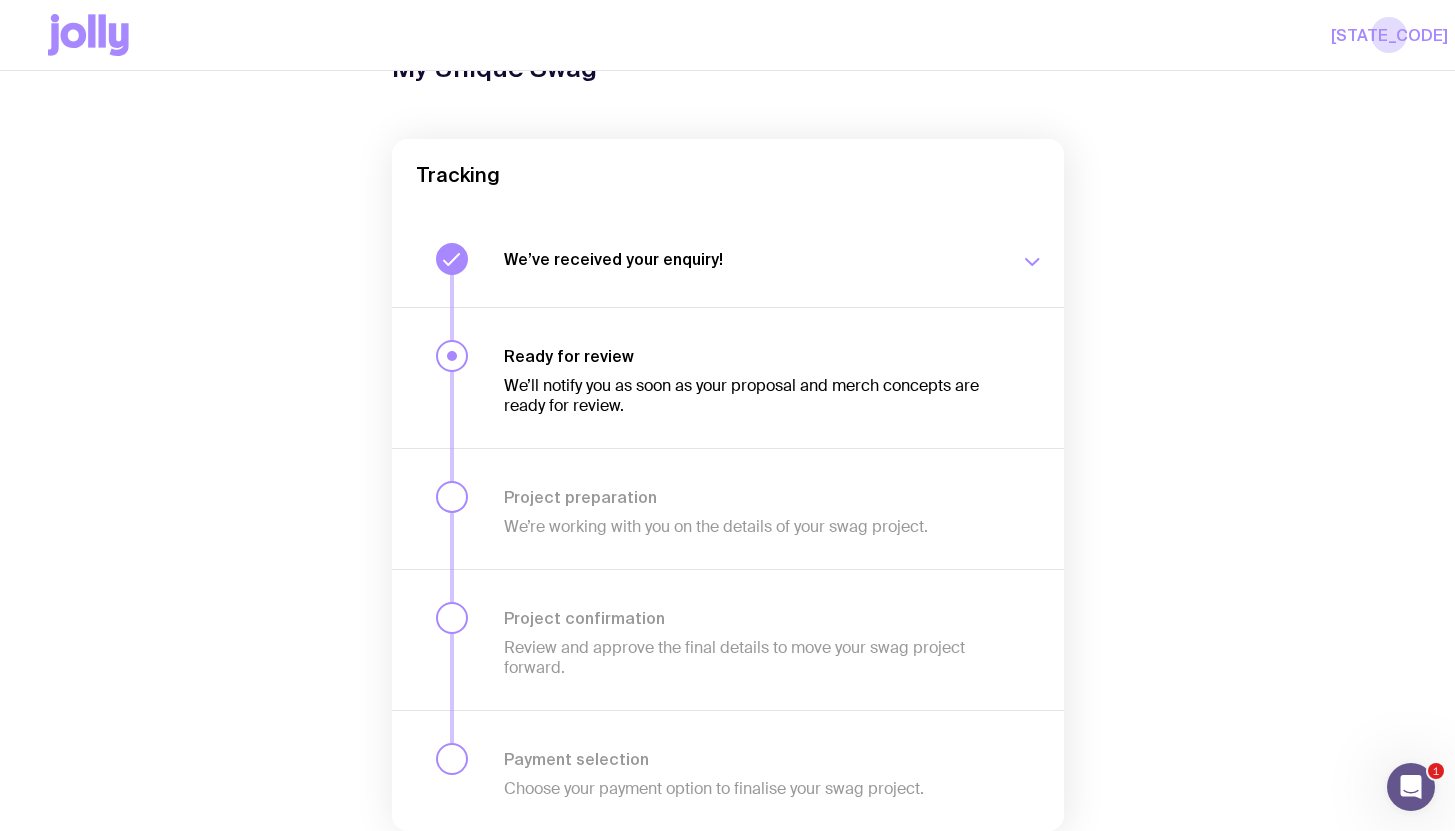 scroll, scrollTop: 0, scrollLeft: 0, axis: both 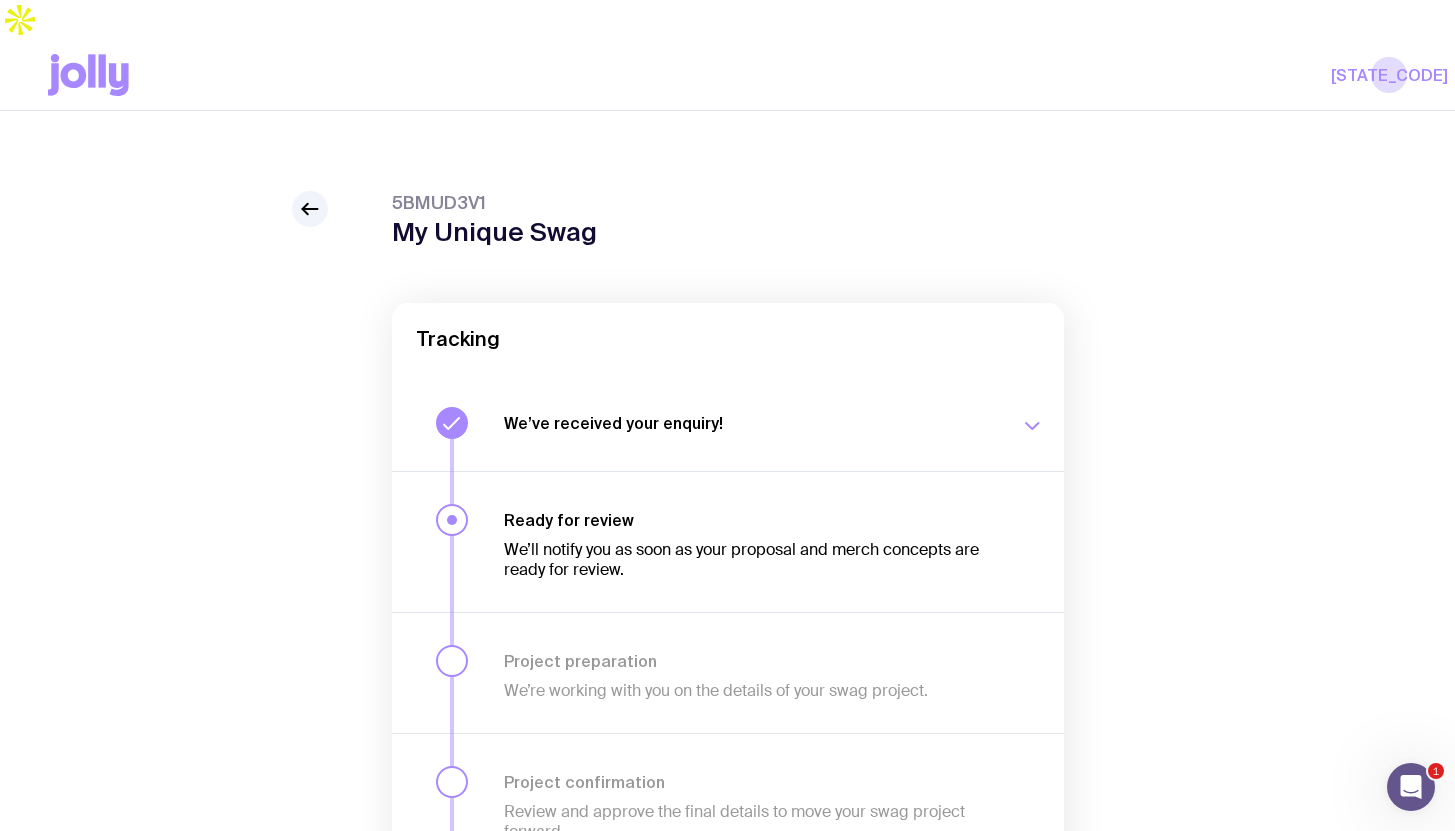 click on "[ID] My Unique Swag Tracking We’ve received your enquiry! Our team is on it and preparing your proposal now. Stay tuned! [DAY] [MONTH], [TIME] Ready for review We’ll notify you as soon as your proposal and merch concepts are ready for review. Project preparation We’re working with you on the details of your swag project. Project confirmation Review and approve the final details to move your swag project forward. Payment selection Choose your payment option to finalise your swag project." 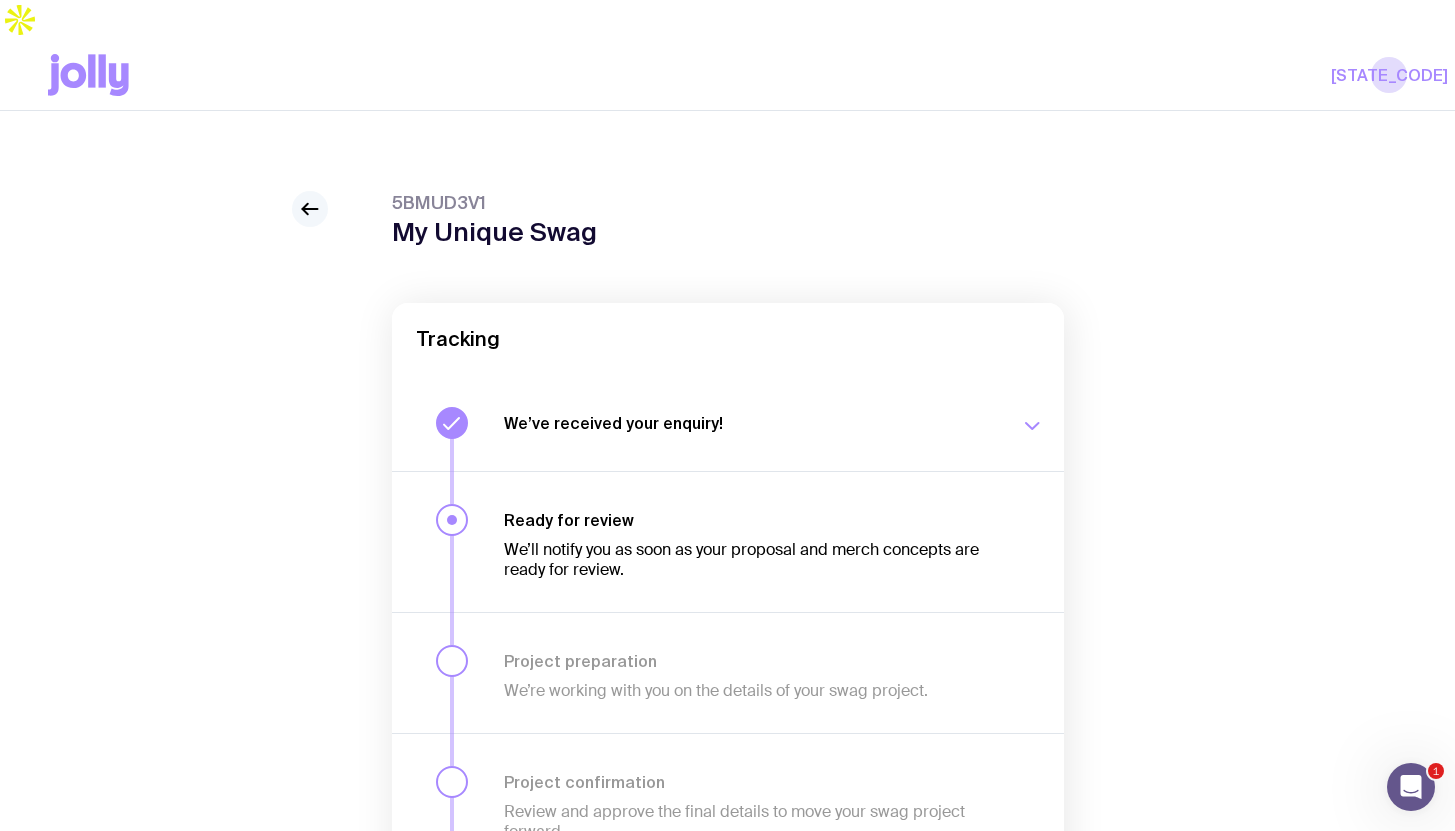 click 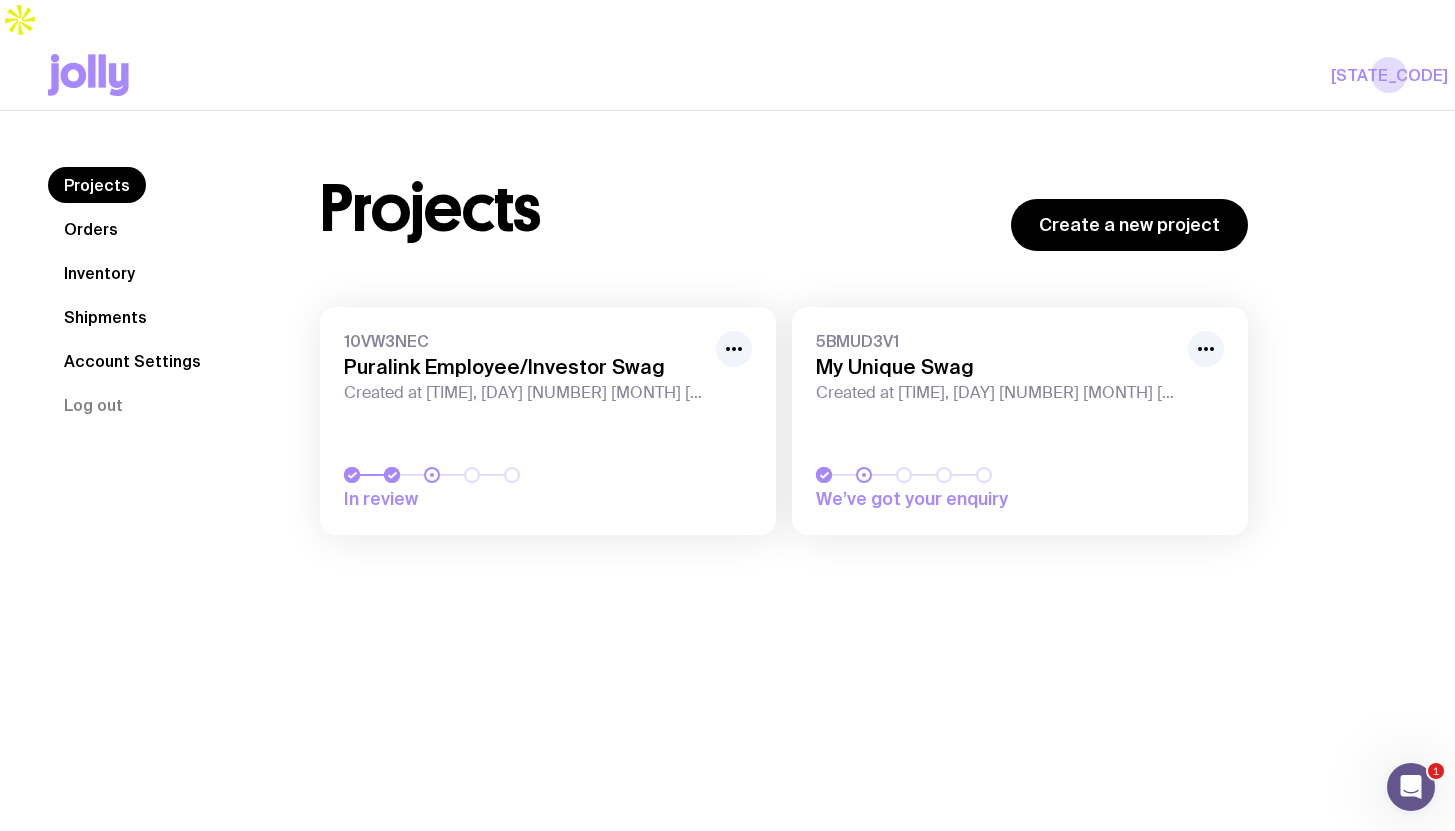 click on "Puralink Employee/Investor Swag" at bounding box center [524, 367] 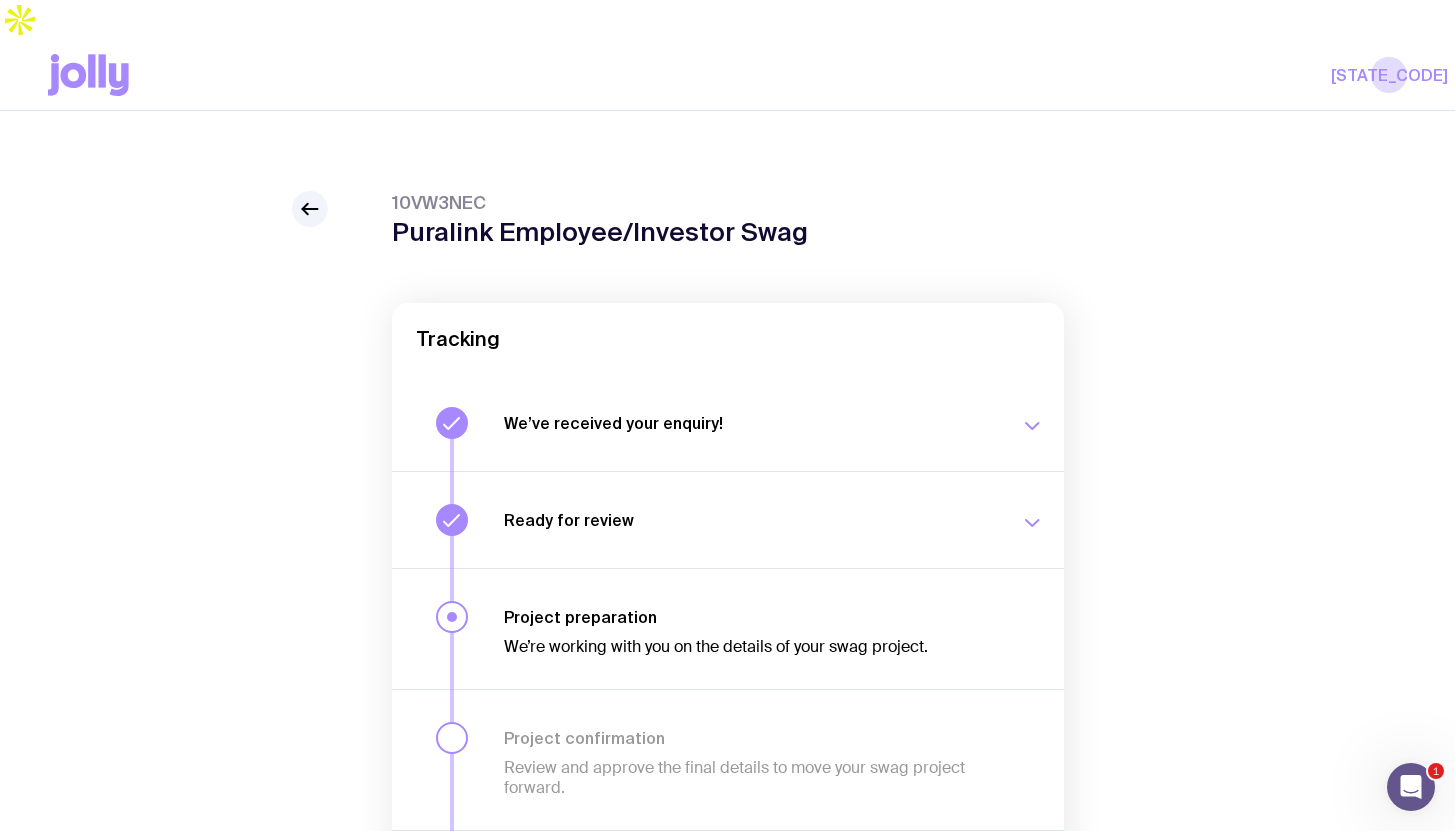 click on "Ready for review We’ll notify you as soon as your proposal and merch concepts are ready for review. [DAY] [MONTH], [TIME]" 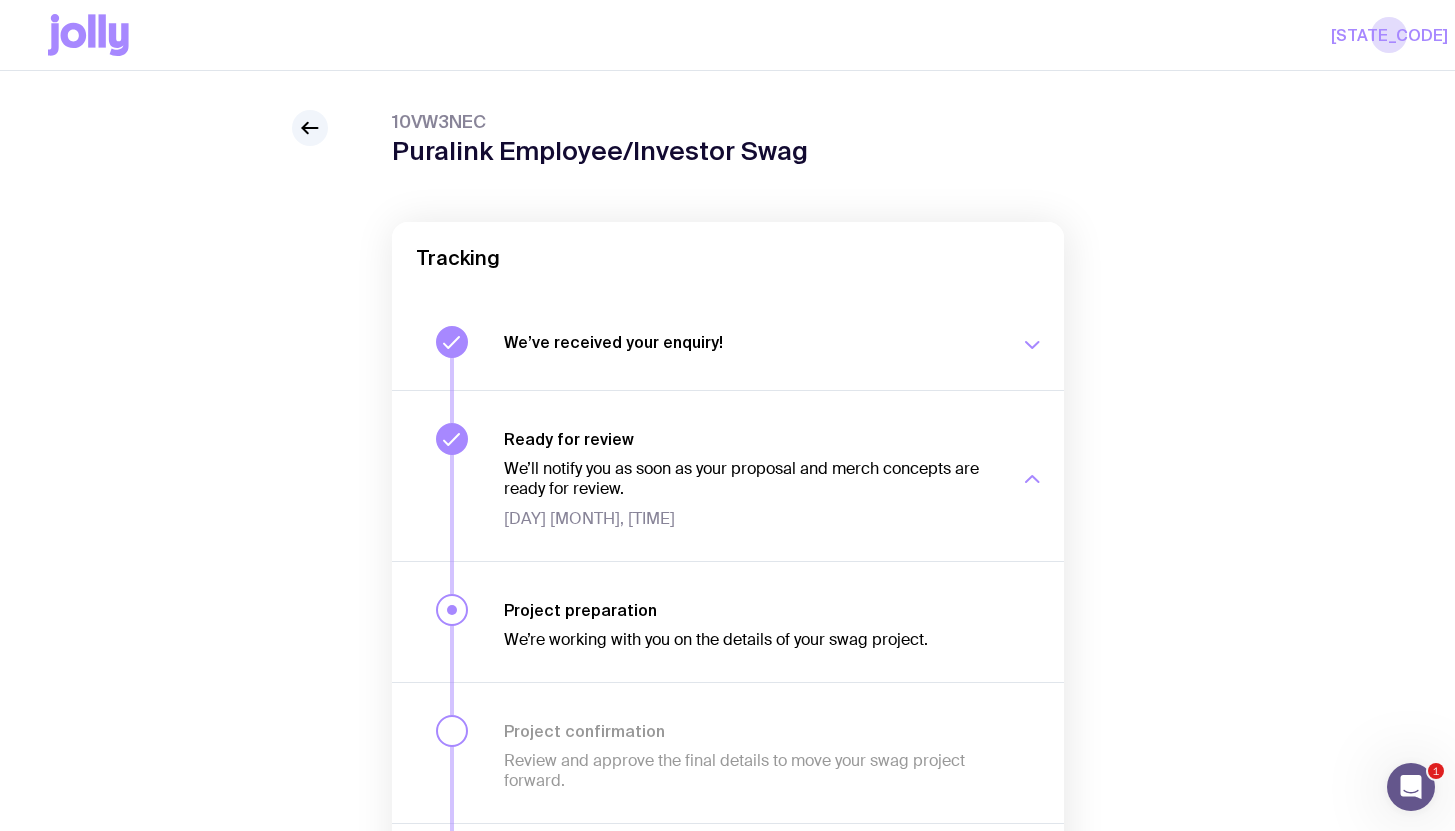 scroll, scrollTop: 0, scrollLeft: 0, axis: both 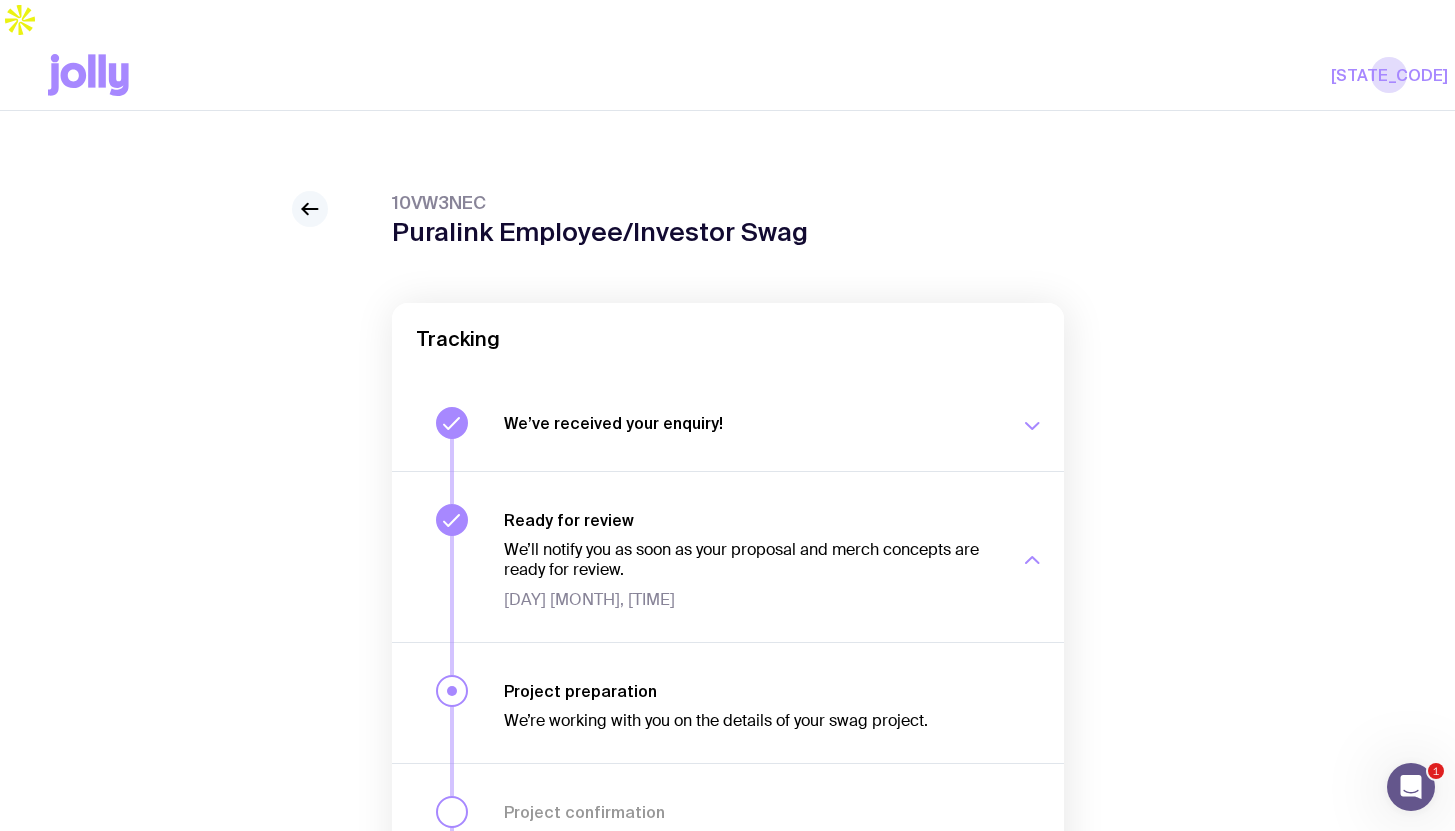 click 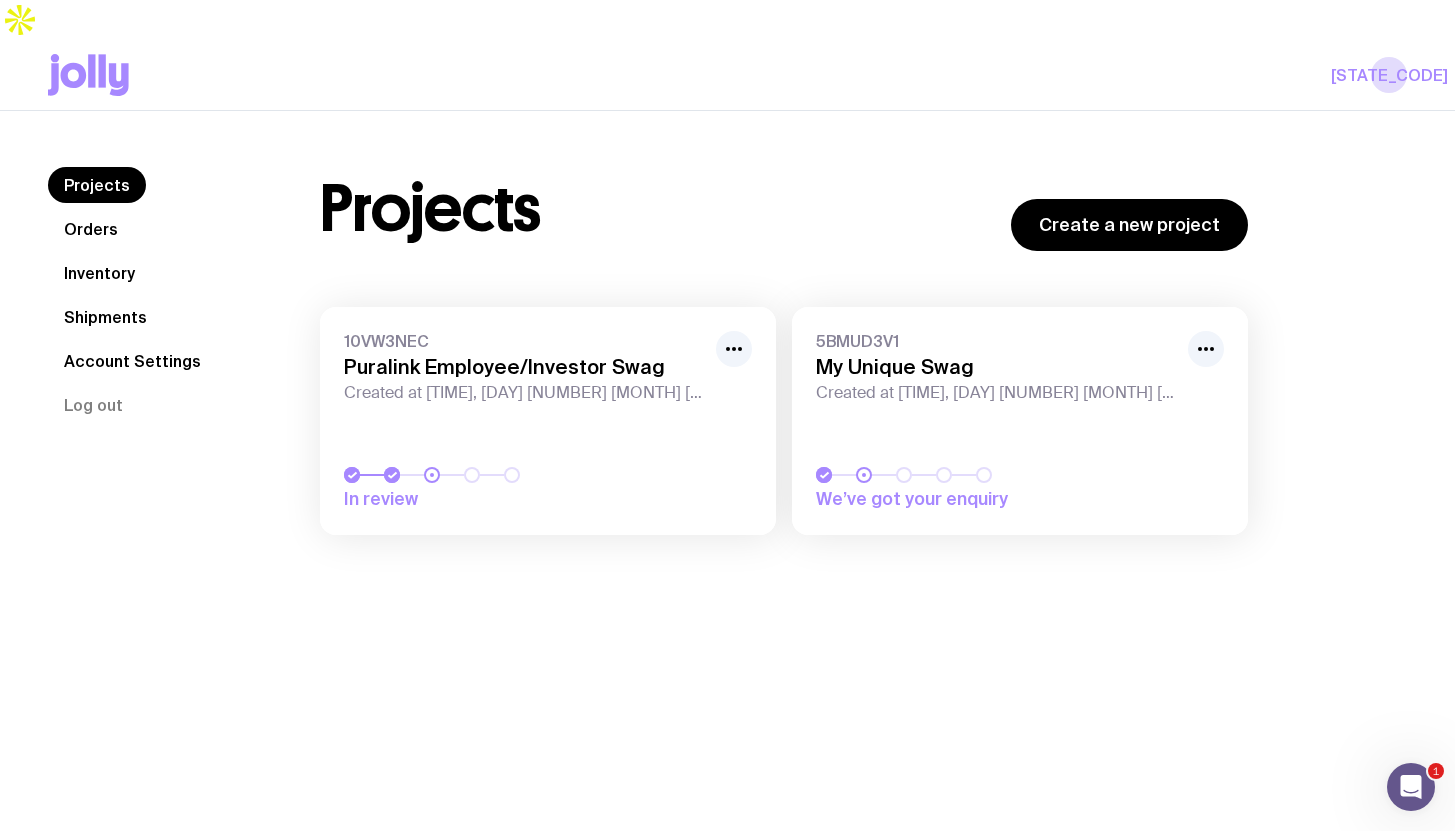 click on "Projects" 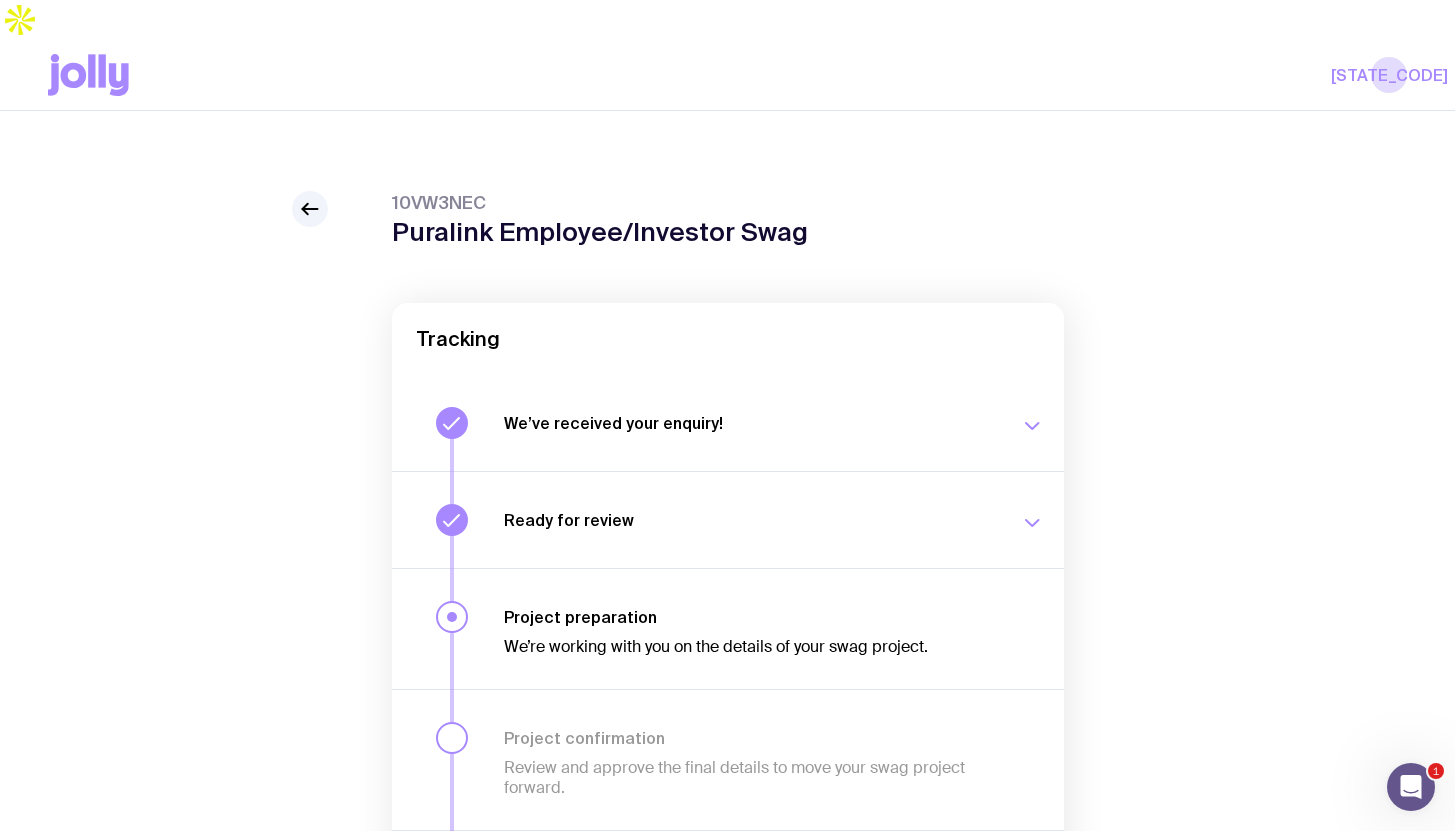 click on "[ID] Puralink Employee/Investor Swag Tracking We’ve received your enquiry! Our team is on it and preparing your proposal now. Stay tuned! [DAY] [MONTH], [TIME] Ready for review We’ll notify you as soon as your proposal and merch concepts are ready for review. [DAY] [MONTH], [TIME] Project preparation We’re working with you on the details of your swag project. Project confirmation Review and approve the final details to move your swag project forward. Payment selection Choose your payment option to finalise your swag project." at bounding box center [727, 571] 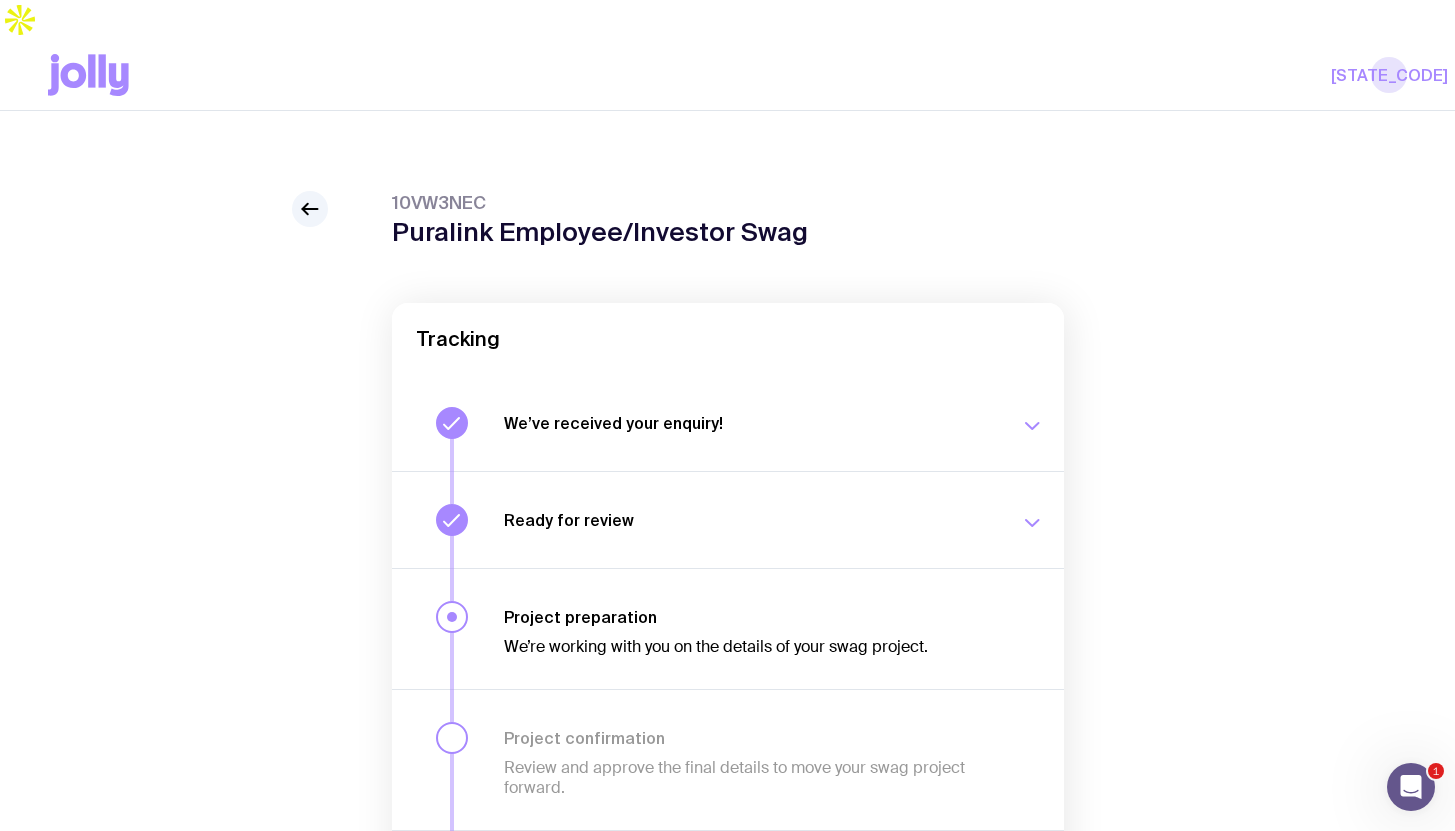 click on "[STATE_CODE]" at bounding box center (727, 75) 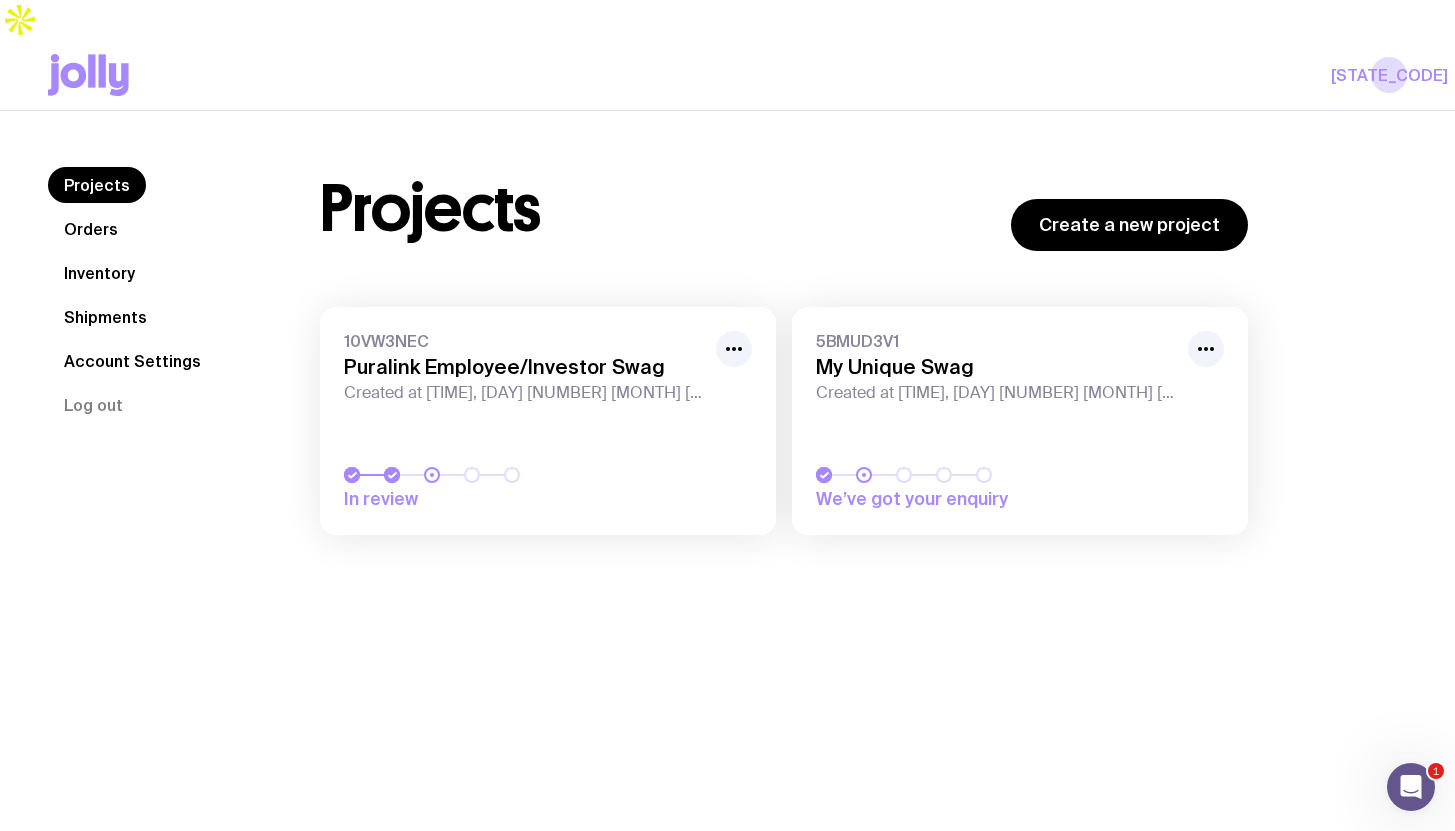 click on "Inventory" 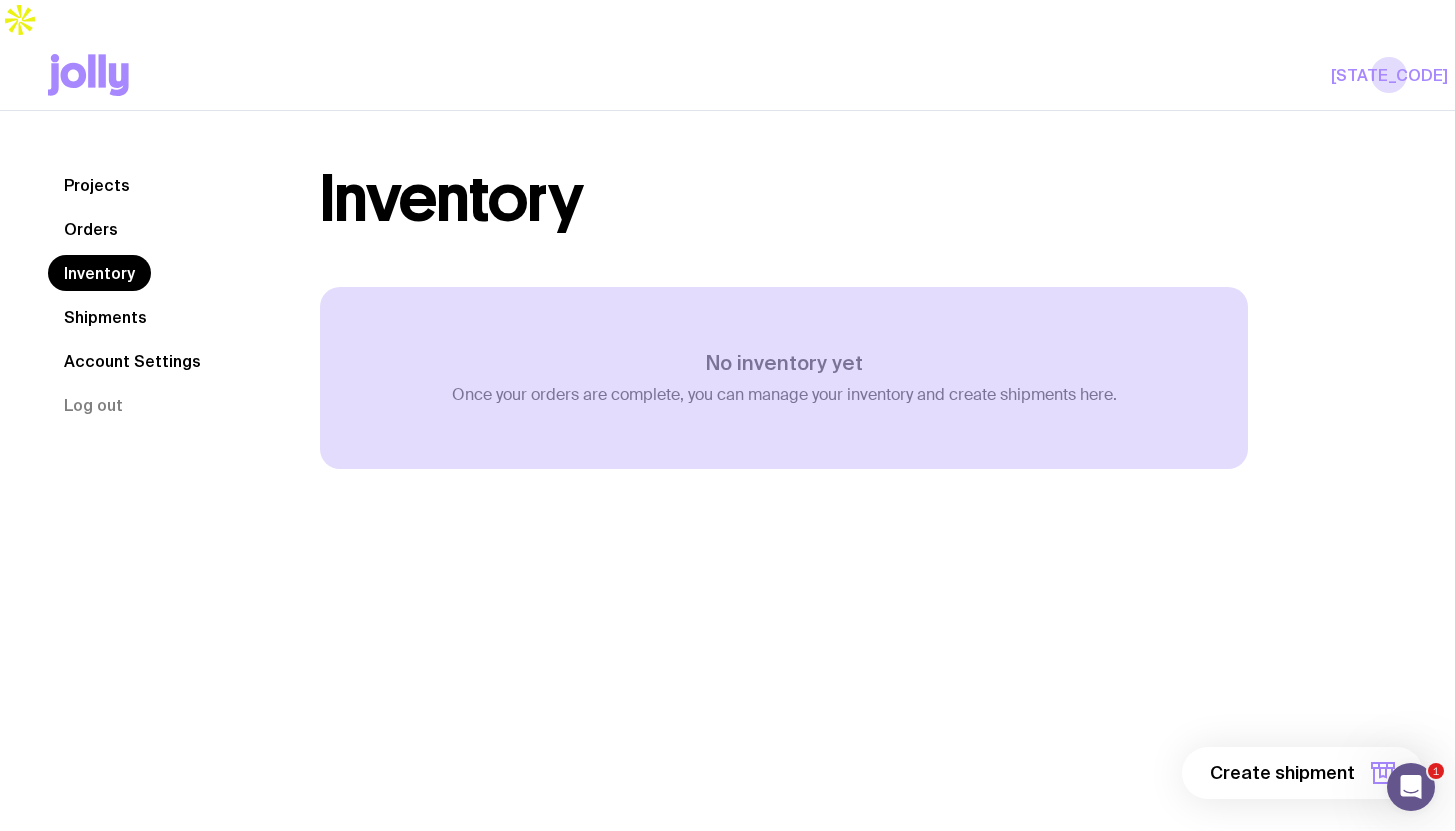 click 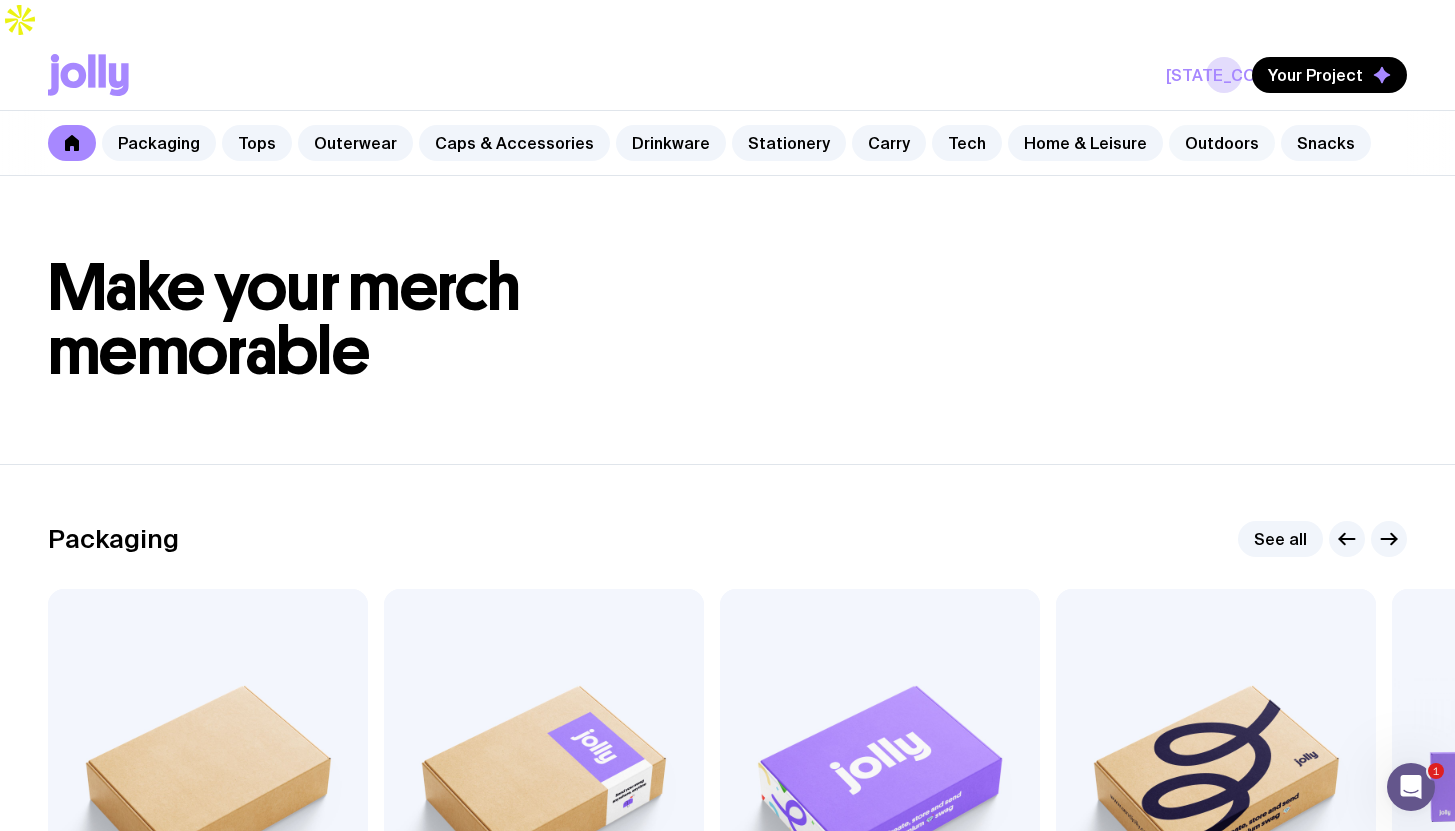 click on "Outdoors" 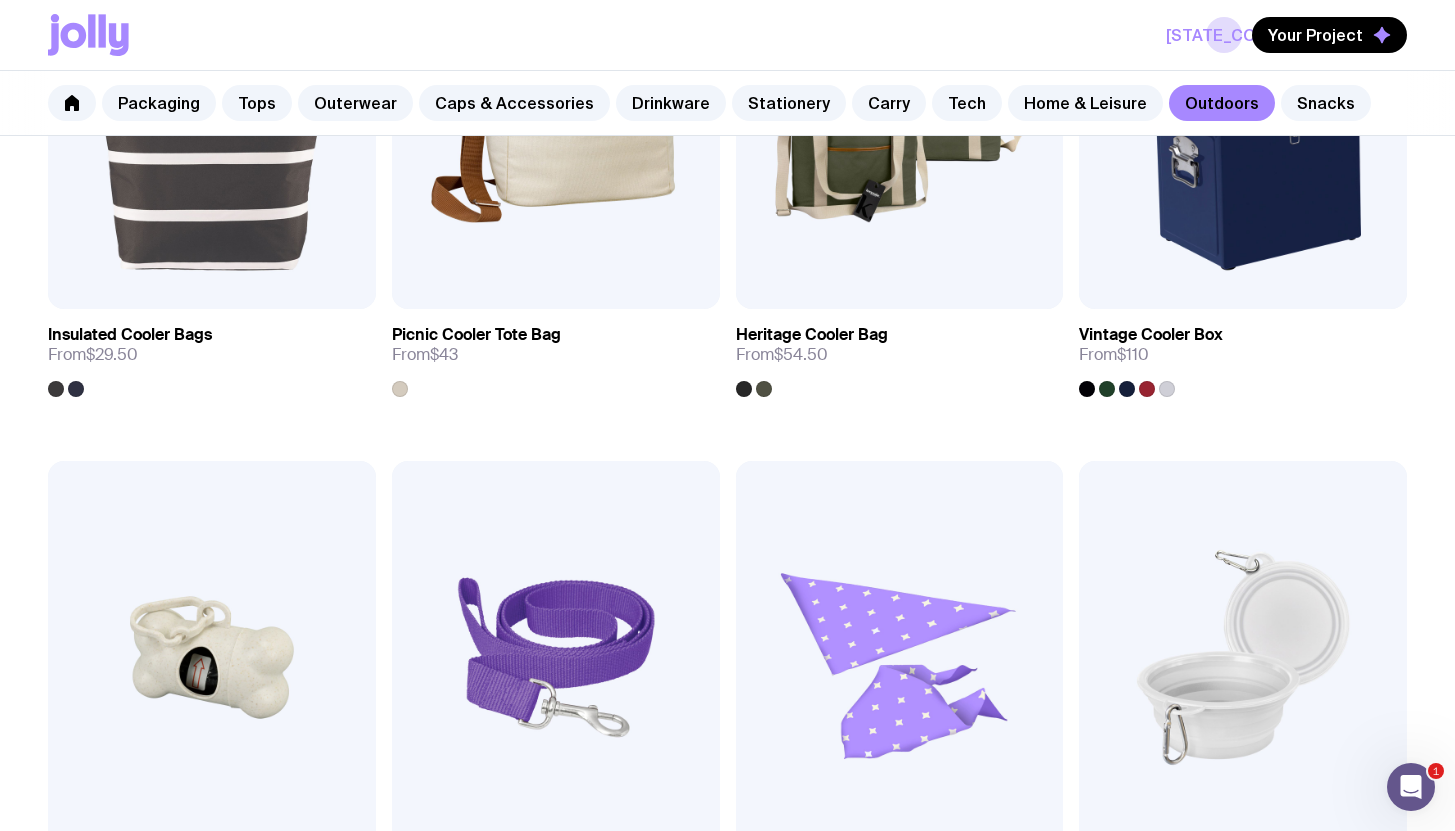scroll, scrollTop: 0, scrollLeft: 0, axis: both 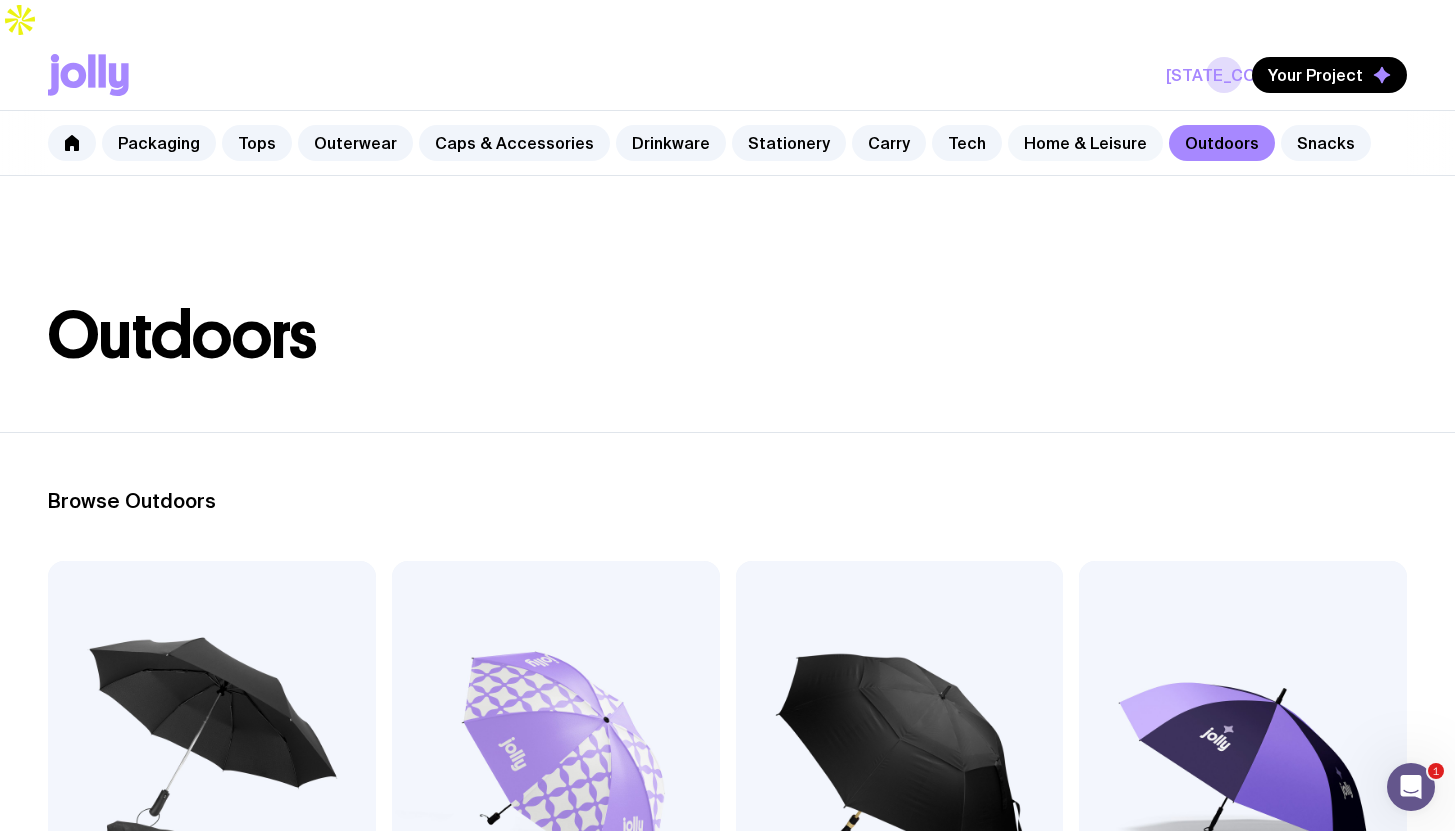 click on "Home & Leisure" 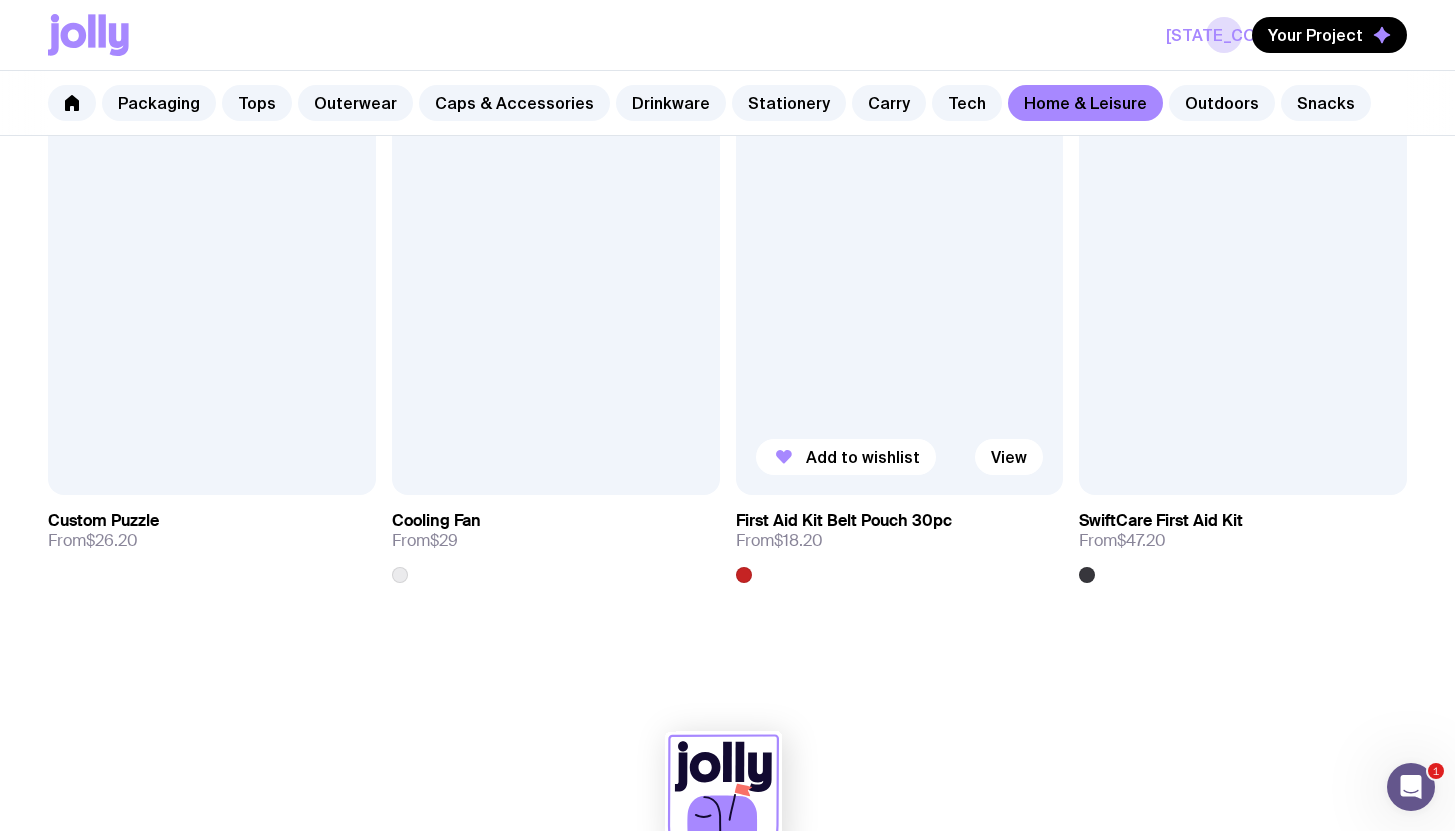 scroll, scrollTop: 4239, scrollLeft: 0, axis: vertical 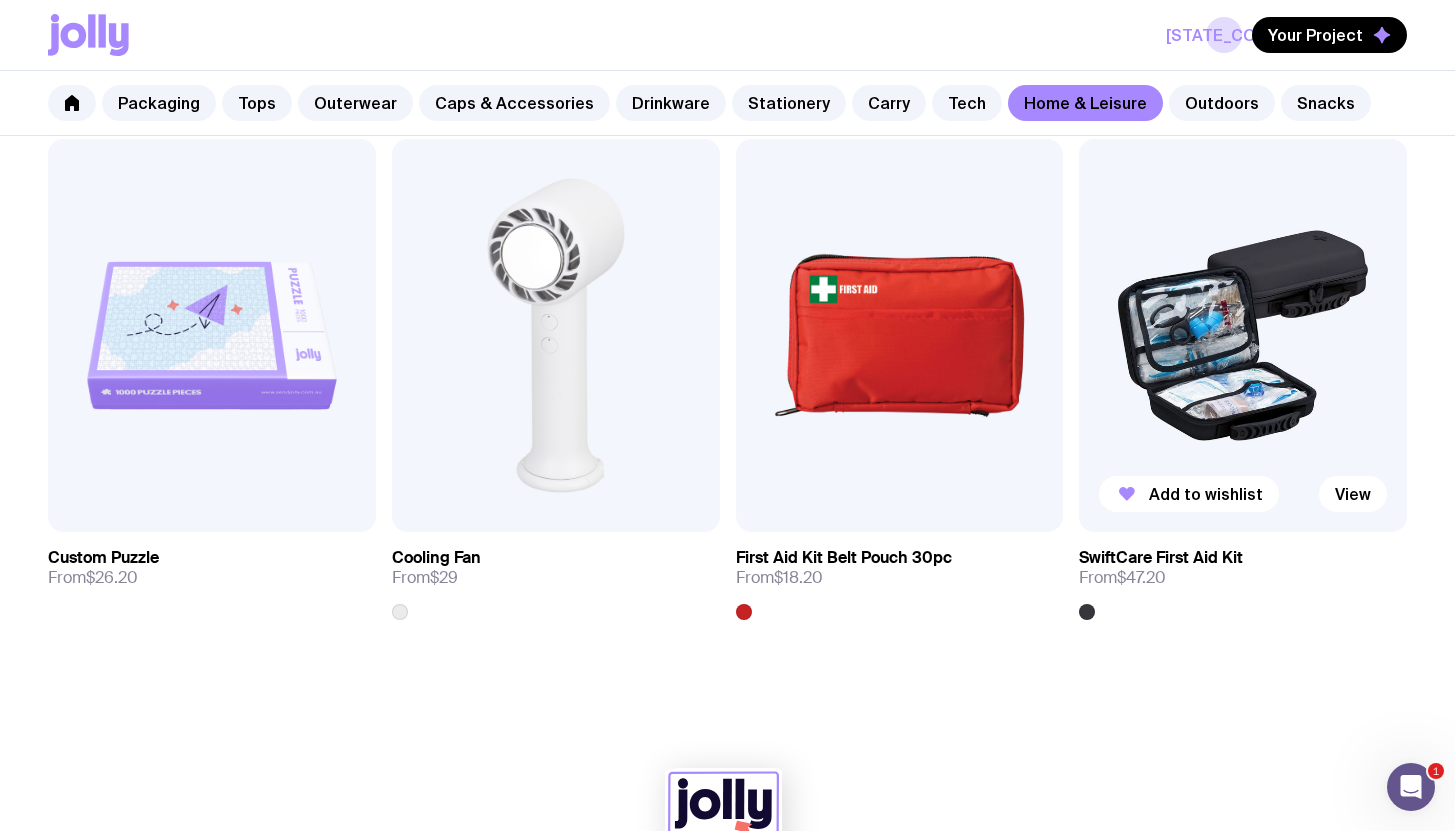 click at bounding box center (1243, 335) 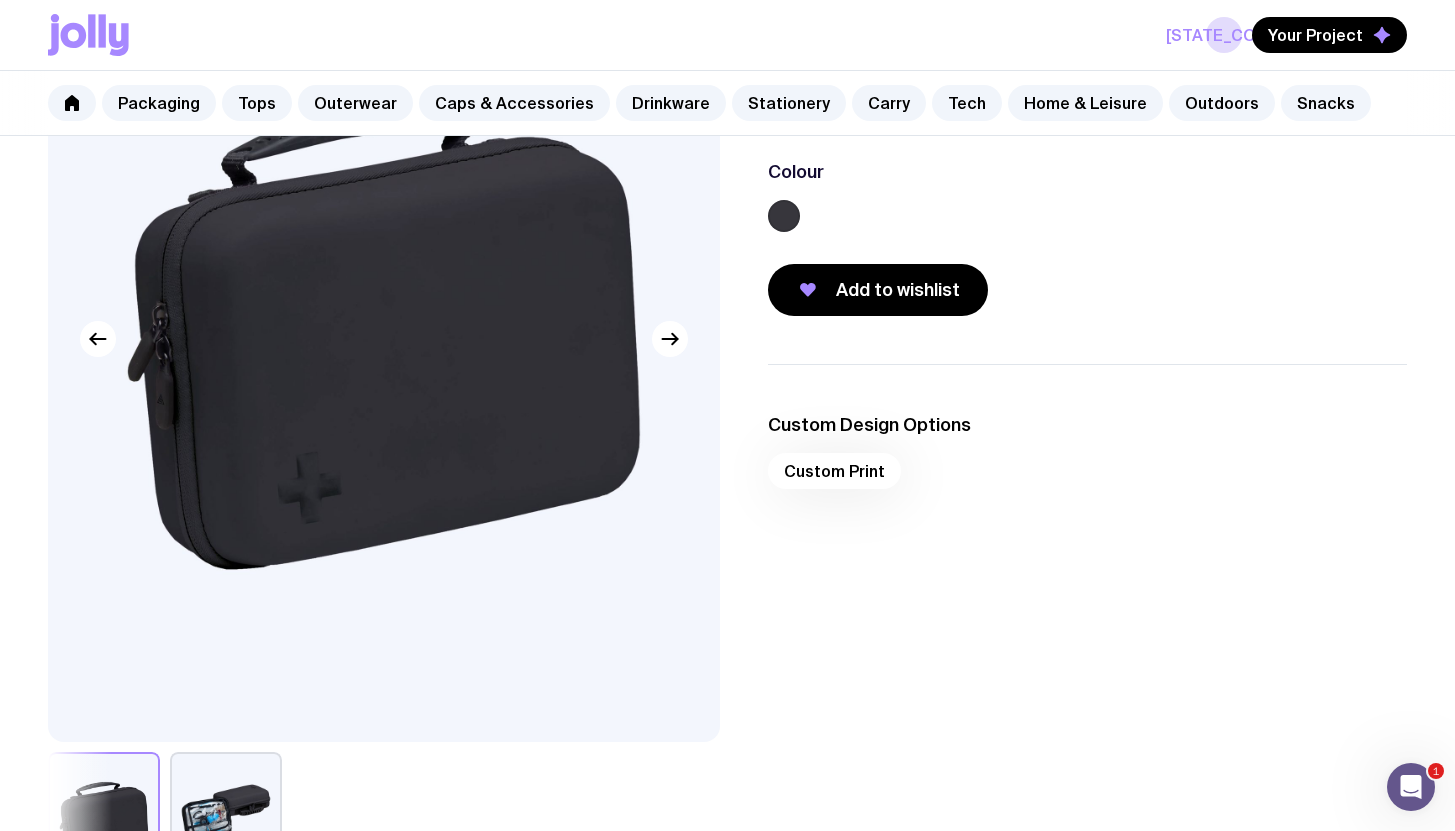 scroll, scrollTop: 408, scrollLeft: 0, axis: vertical 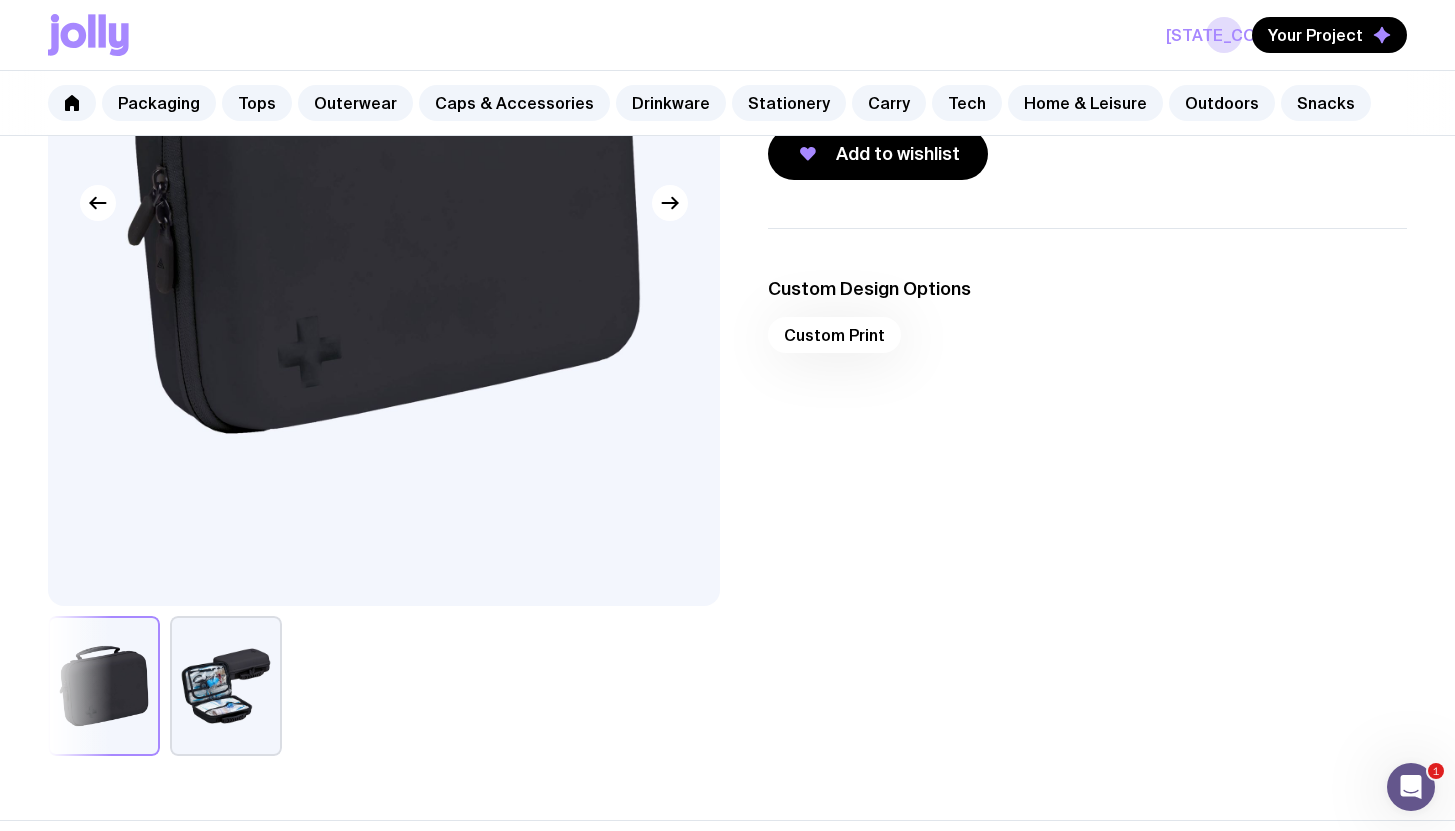 click at bounding box center (226, 686) 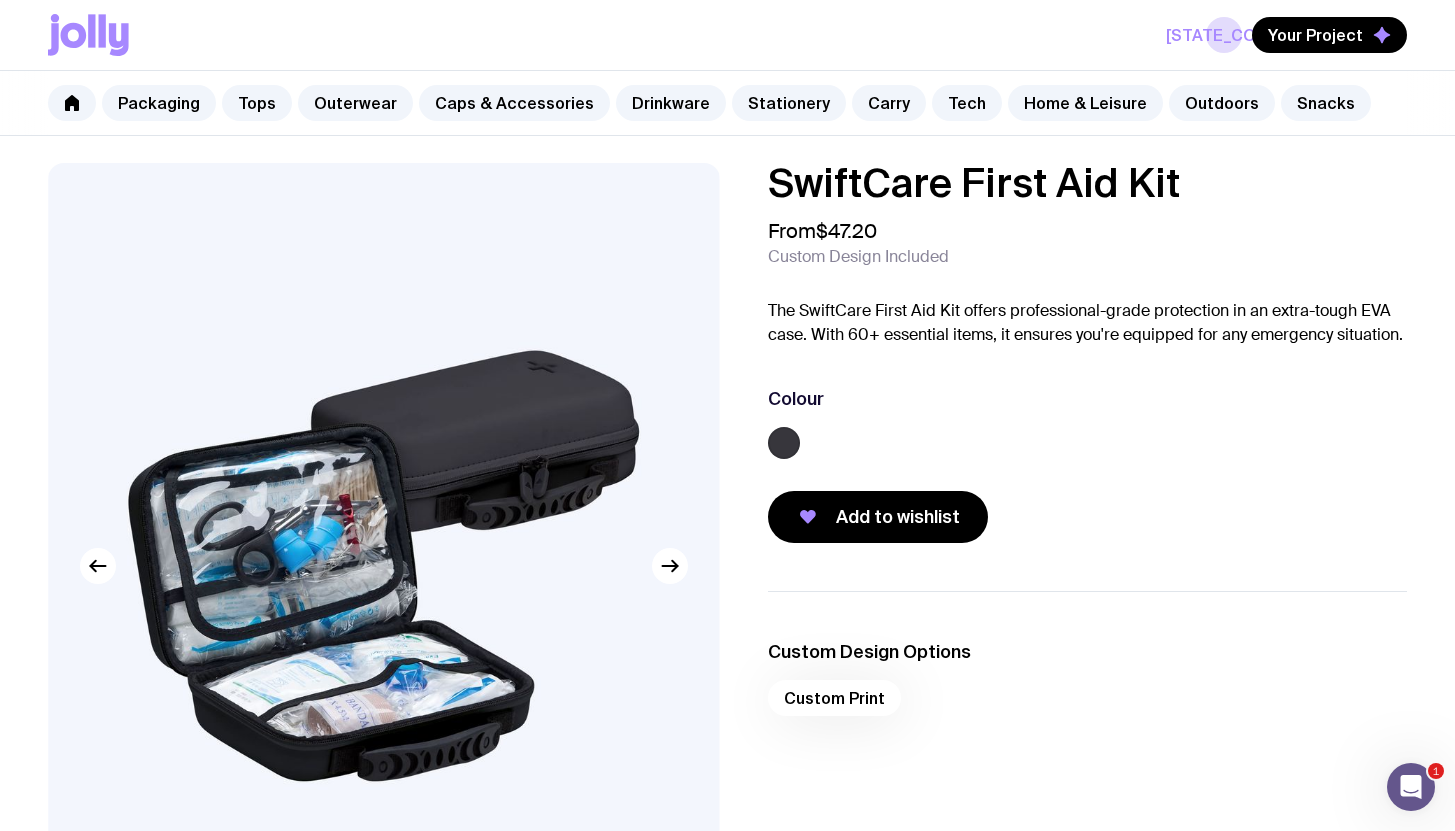 scroll, scrollTop: 0, scrollLeft: 0, axis: both 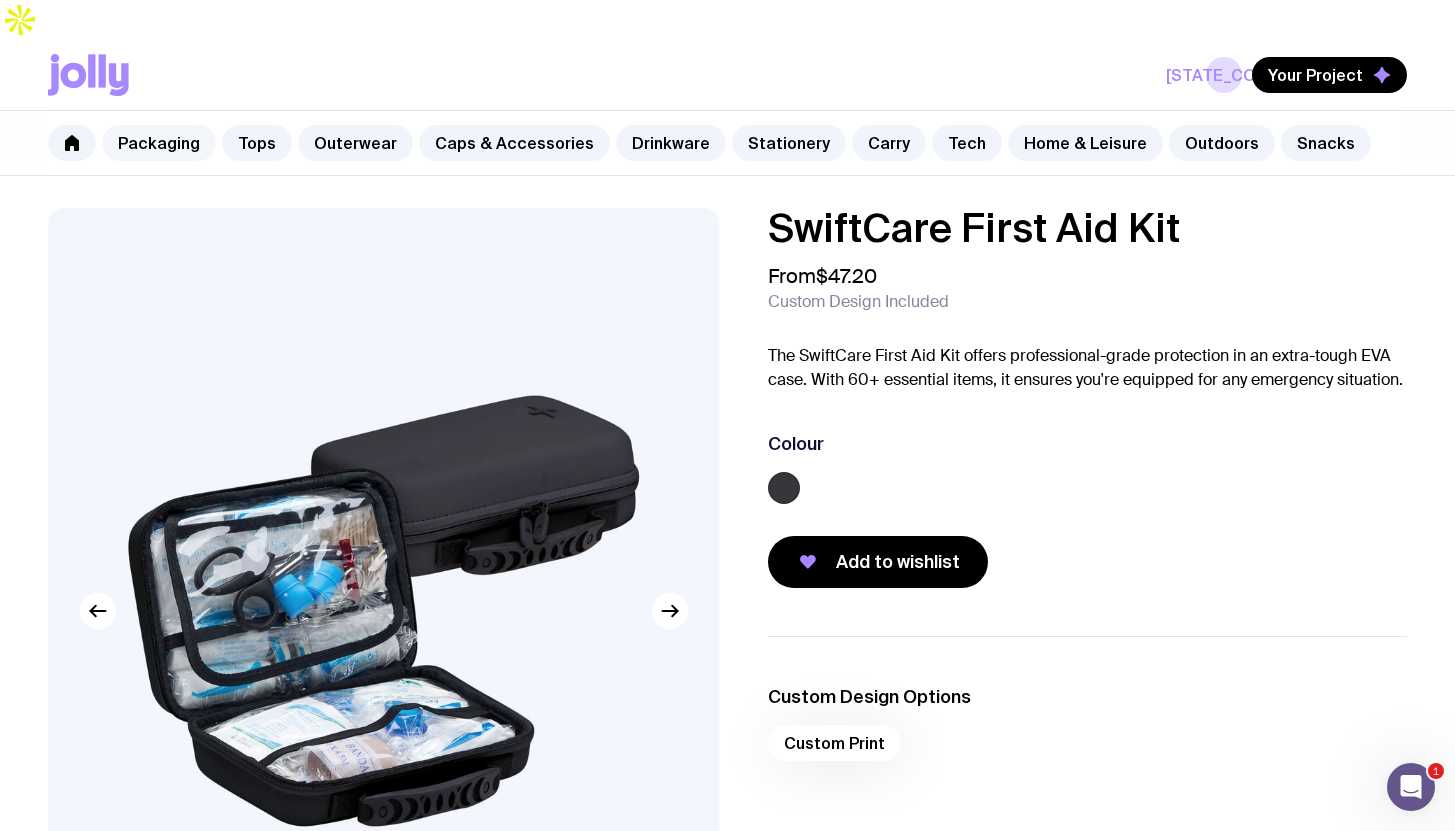 click on "Packaging" 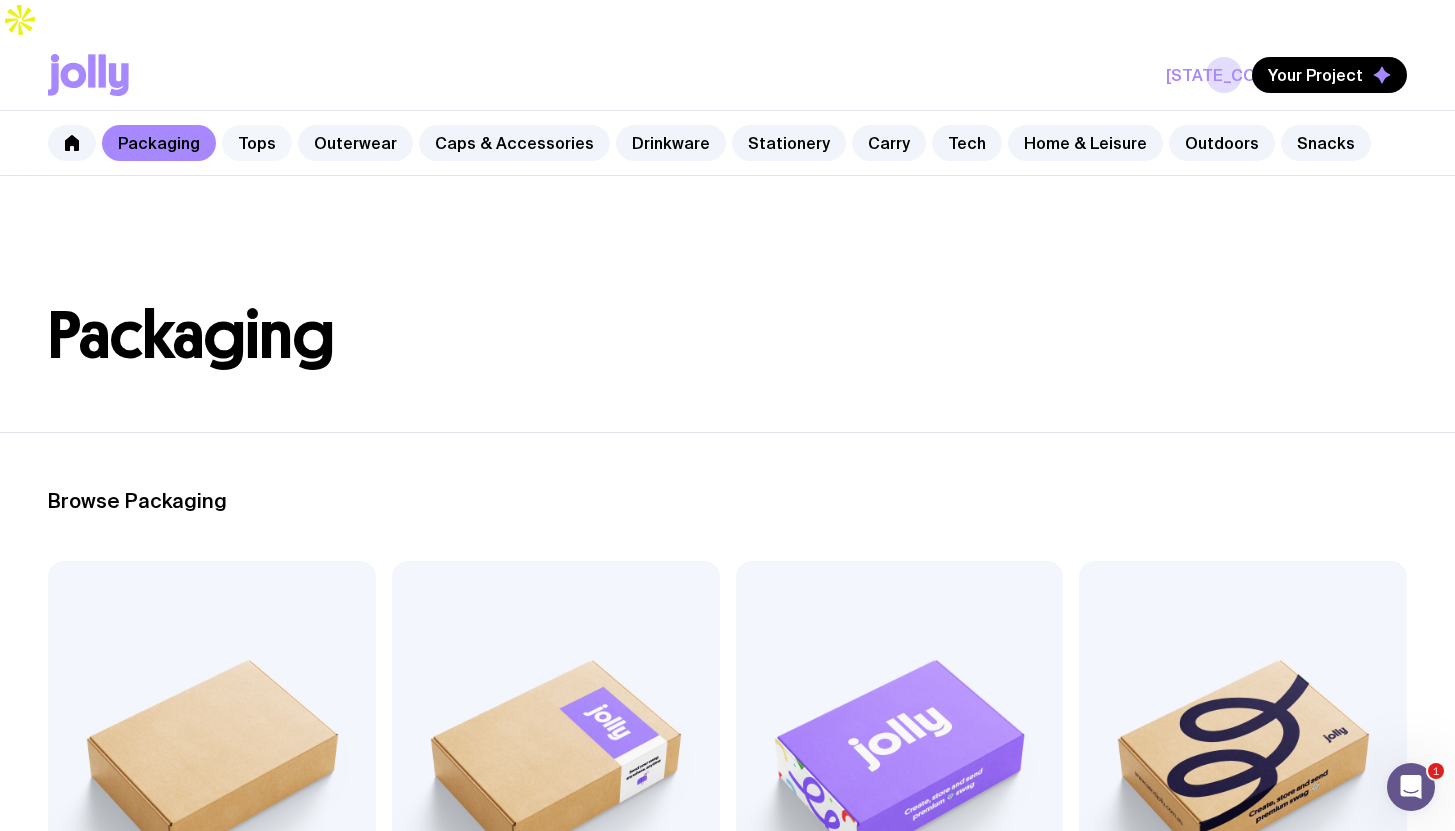 click on "Tops" 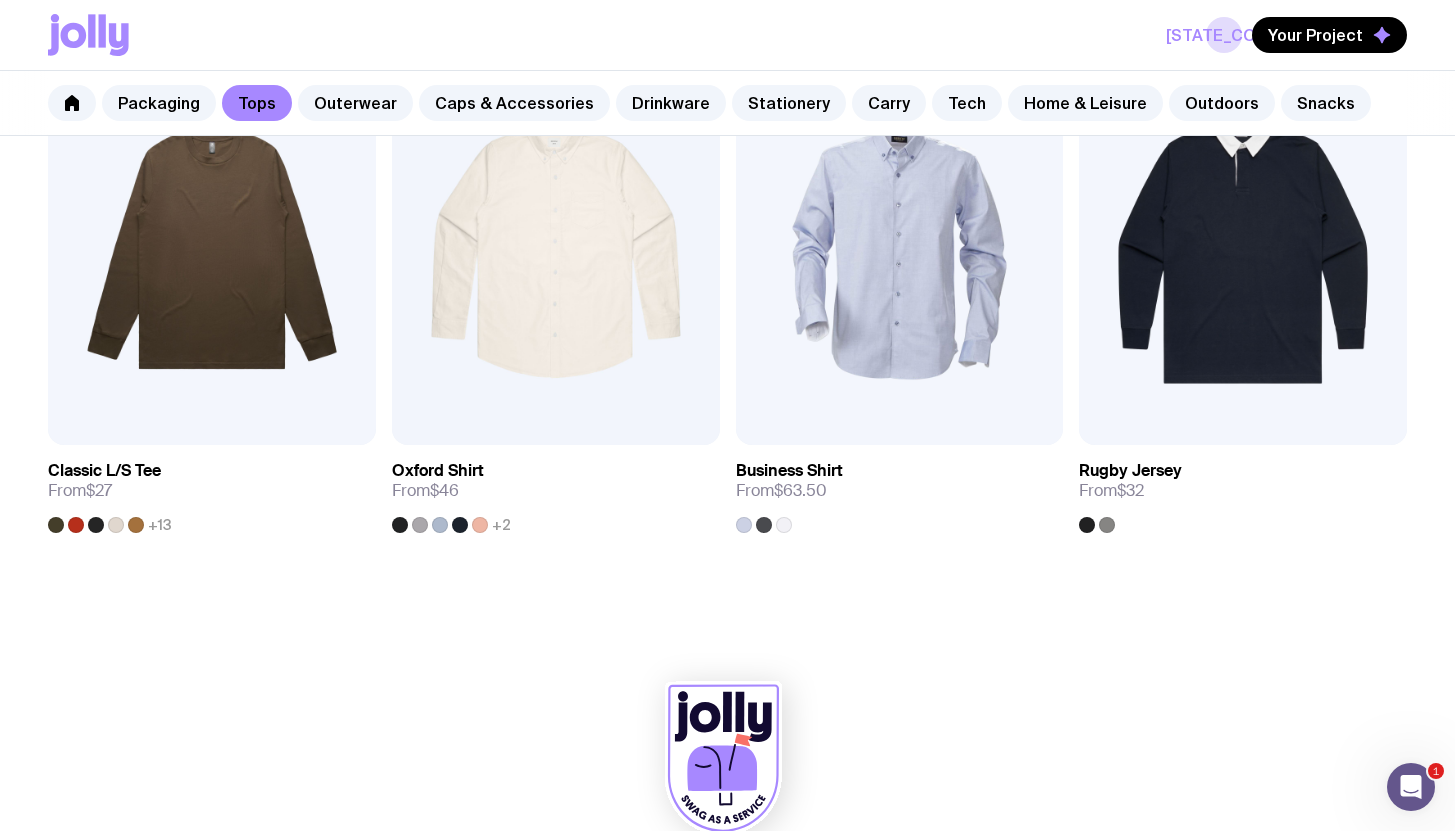 scroll, scrollTop: 2147, scrollLeft: 0, axis: vertical 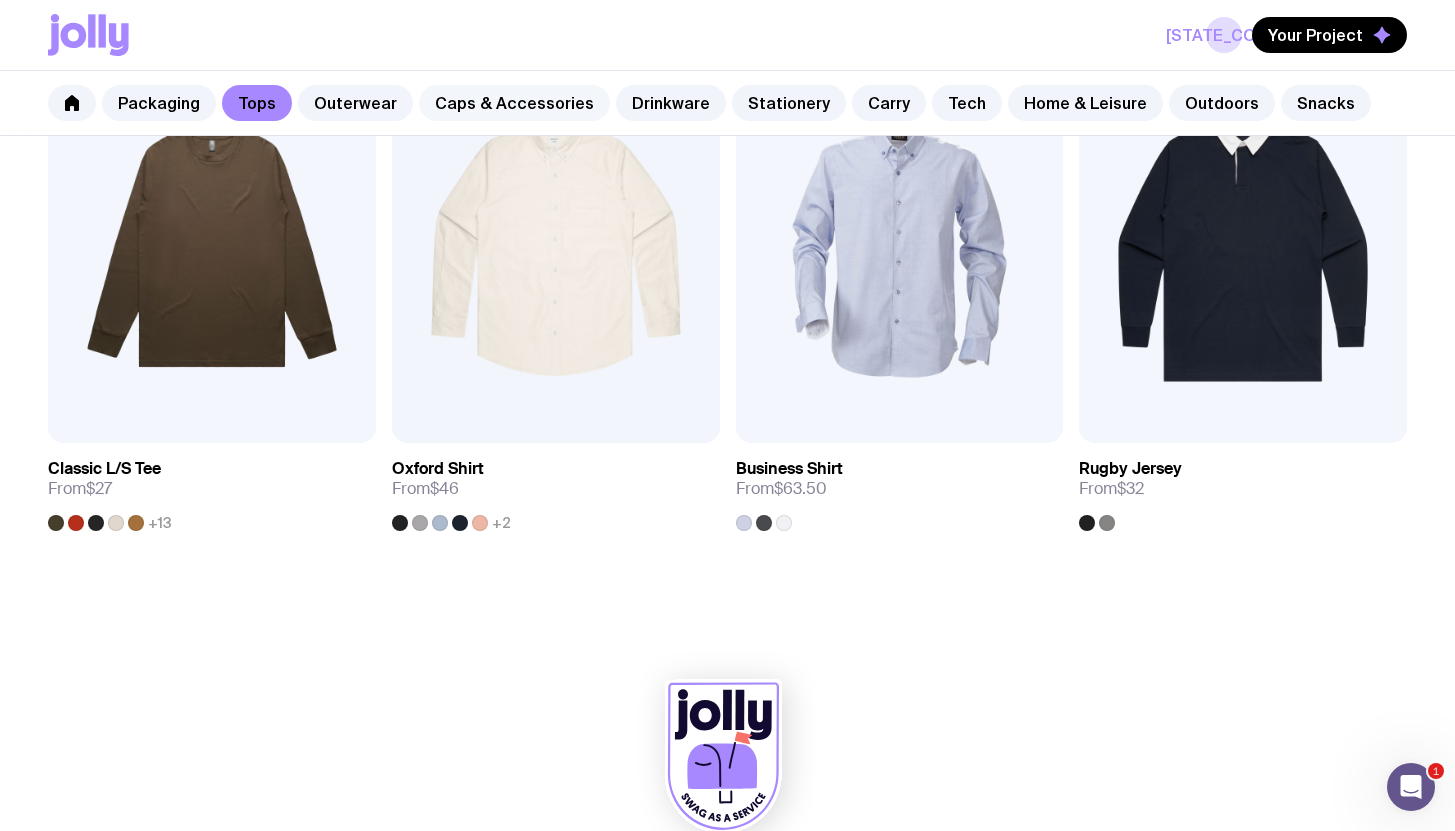 click on "Caps & Accessories" 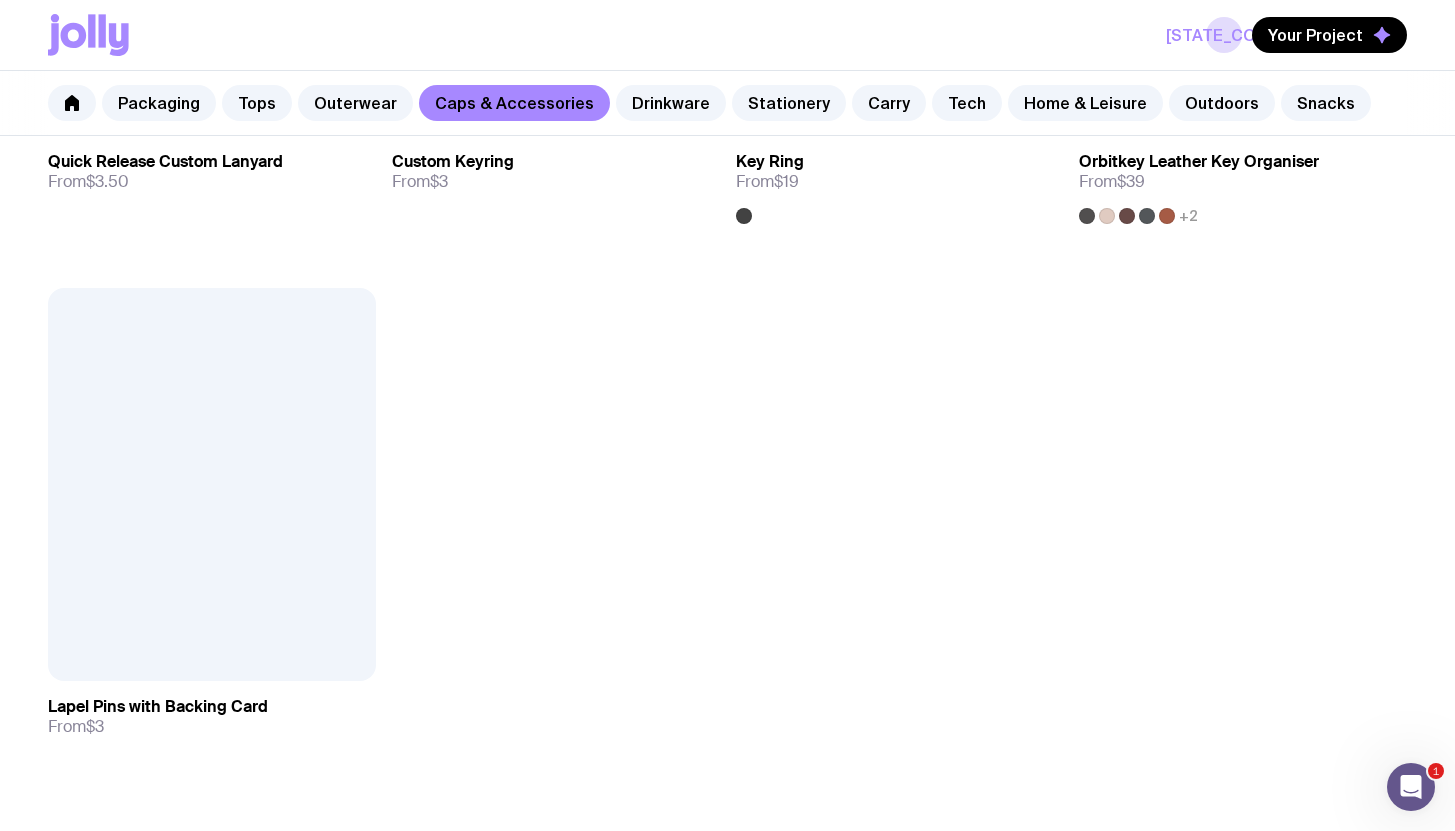 scroll, scrollTop: 3767, scrollLeft: 0, axis: vertical 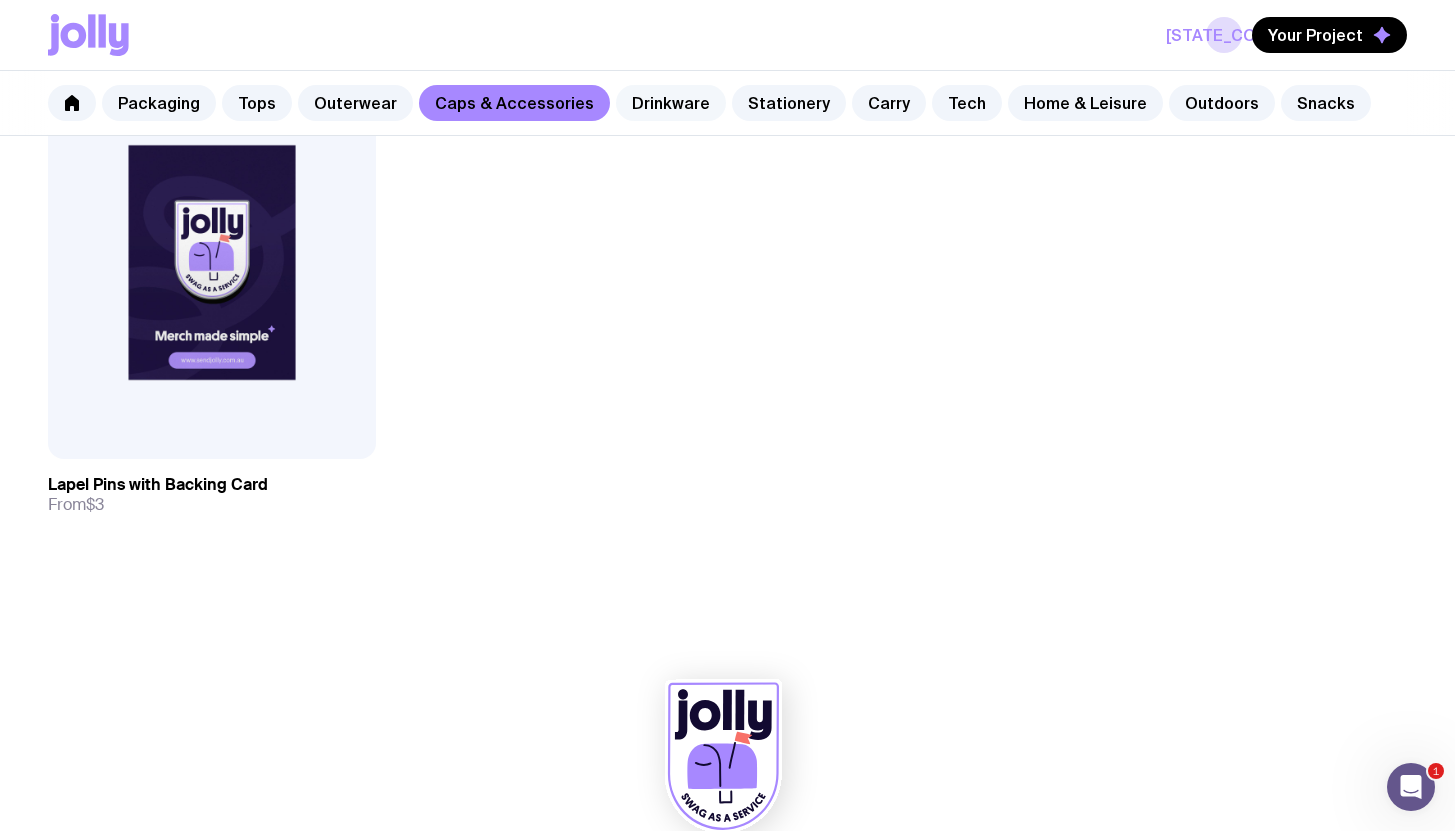 click on "Drinkware" 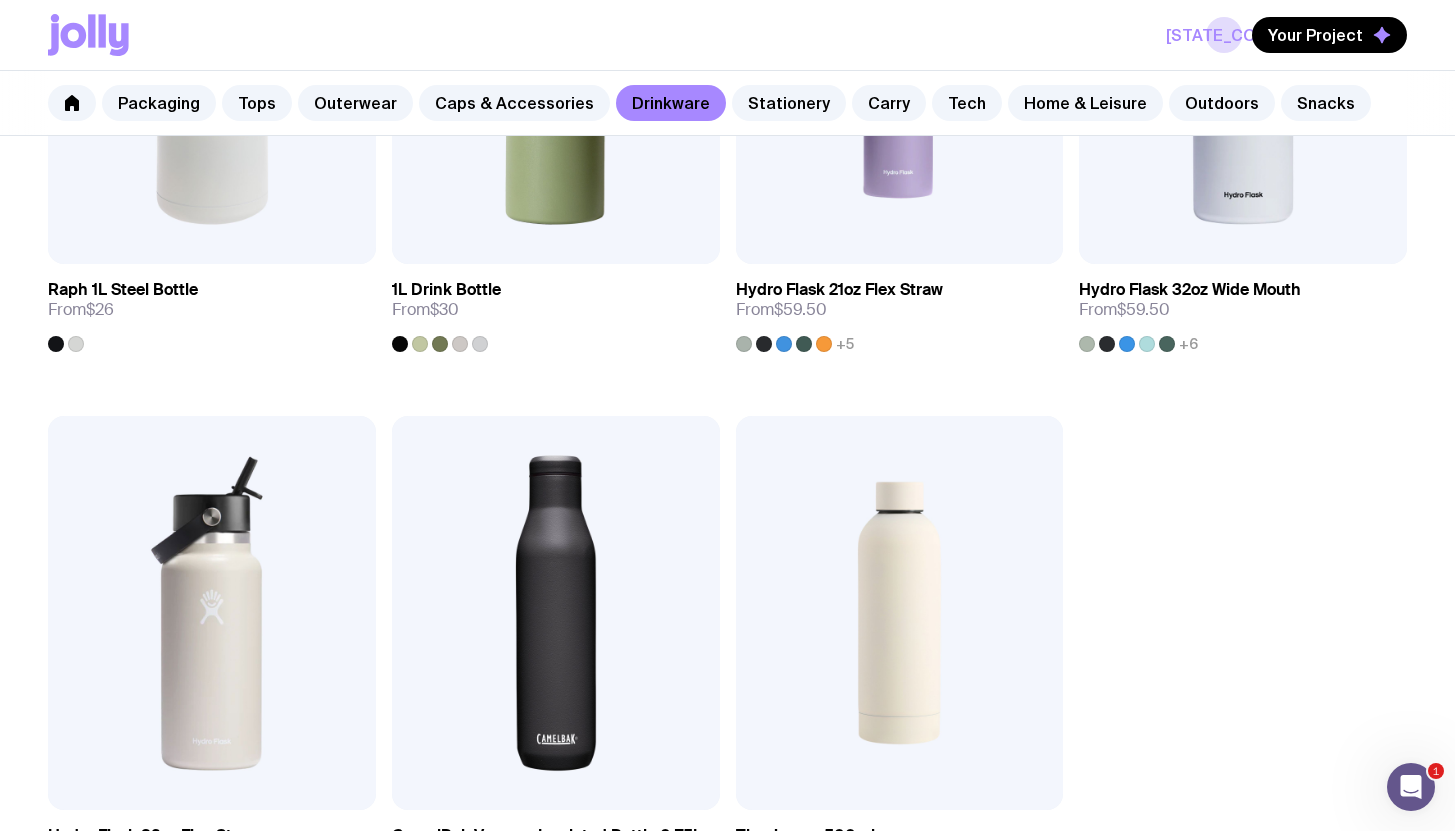 scroll, scrollTop: 3080, scrollLeft: 0, axis: vertical 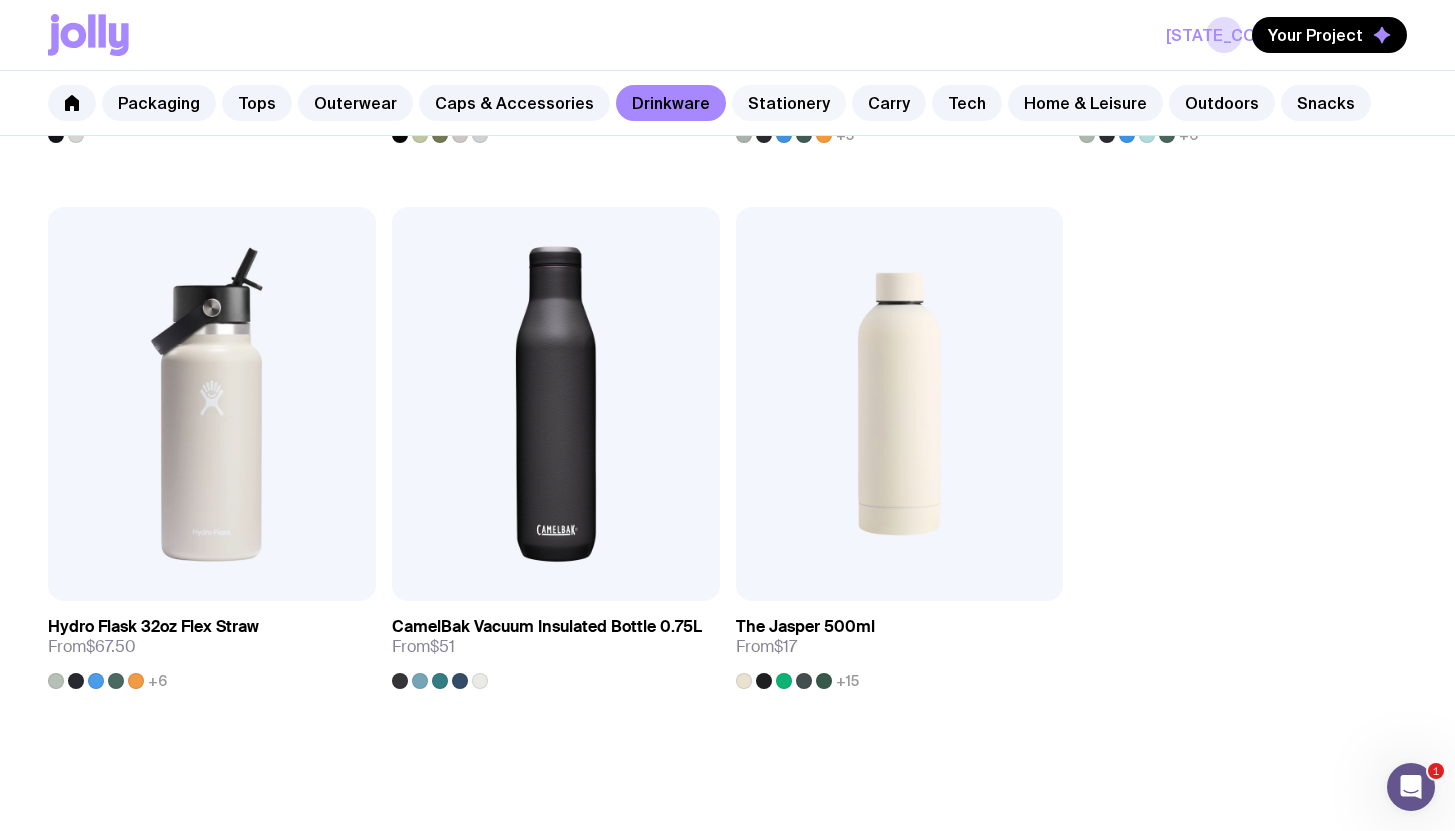 click on "Stationery" 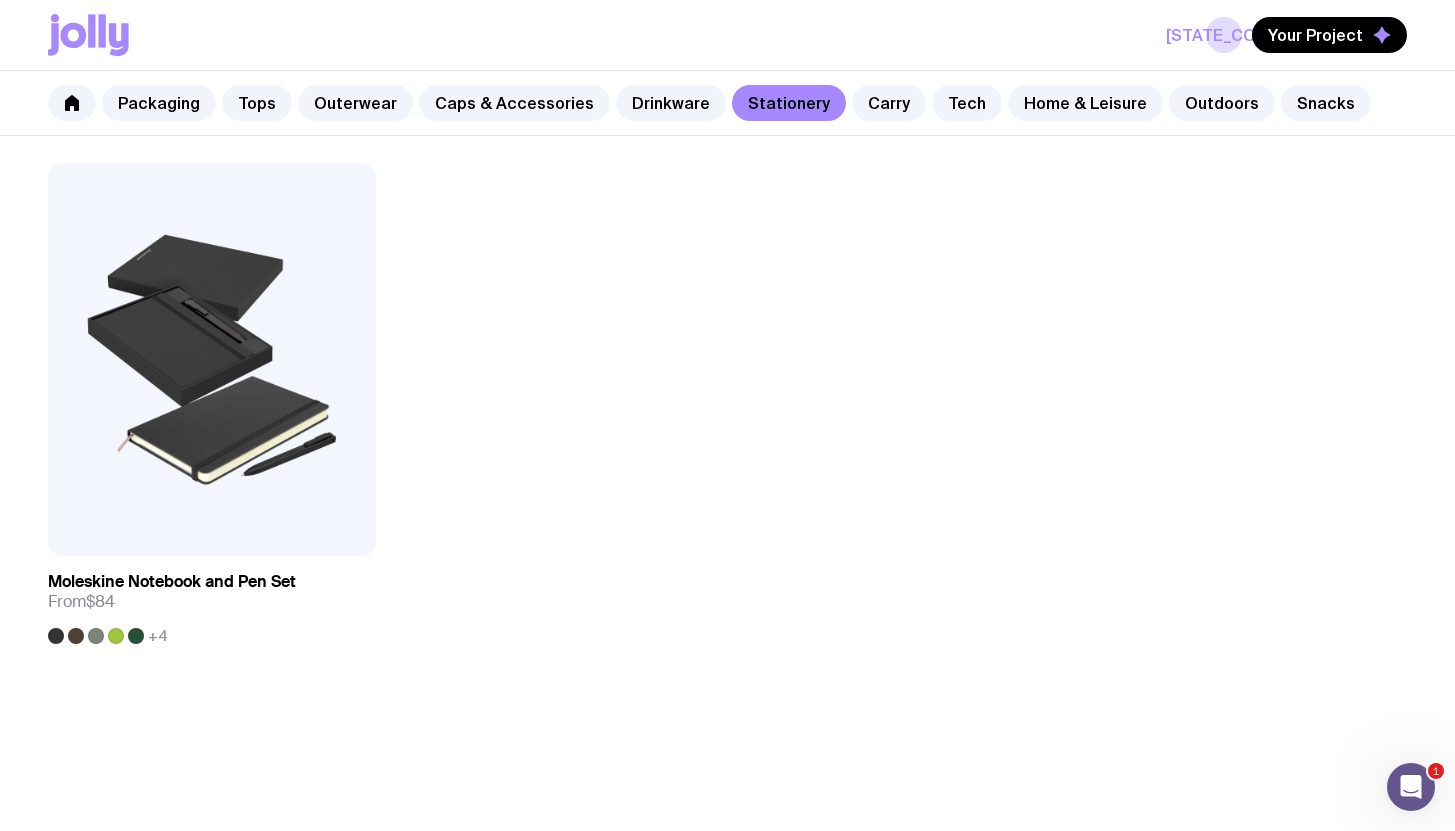 scroll, scrollTop: 3783, scrollLeft: 0, axis: vertical 